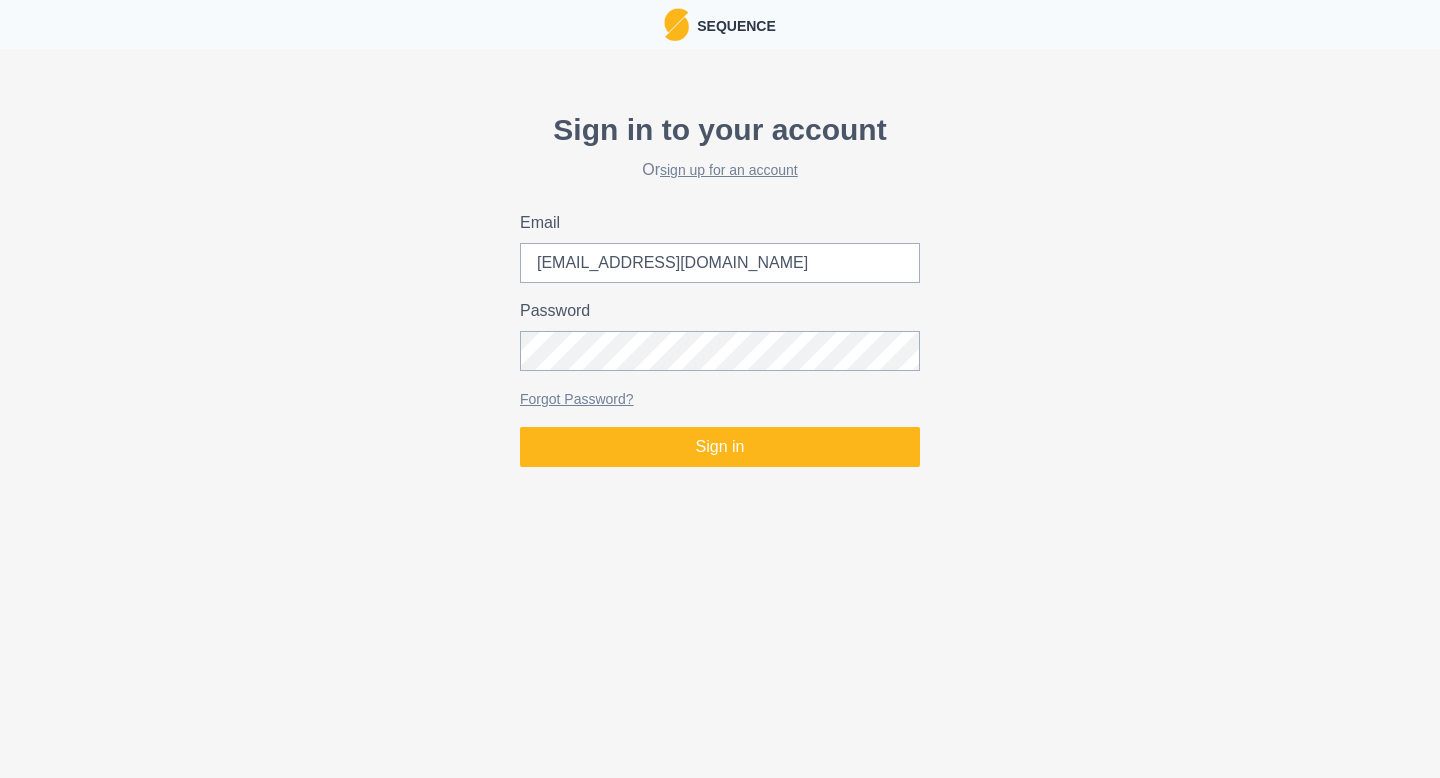 scroll, scrollTop: 0, scrollLeft: 0, axis: both 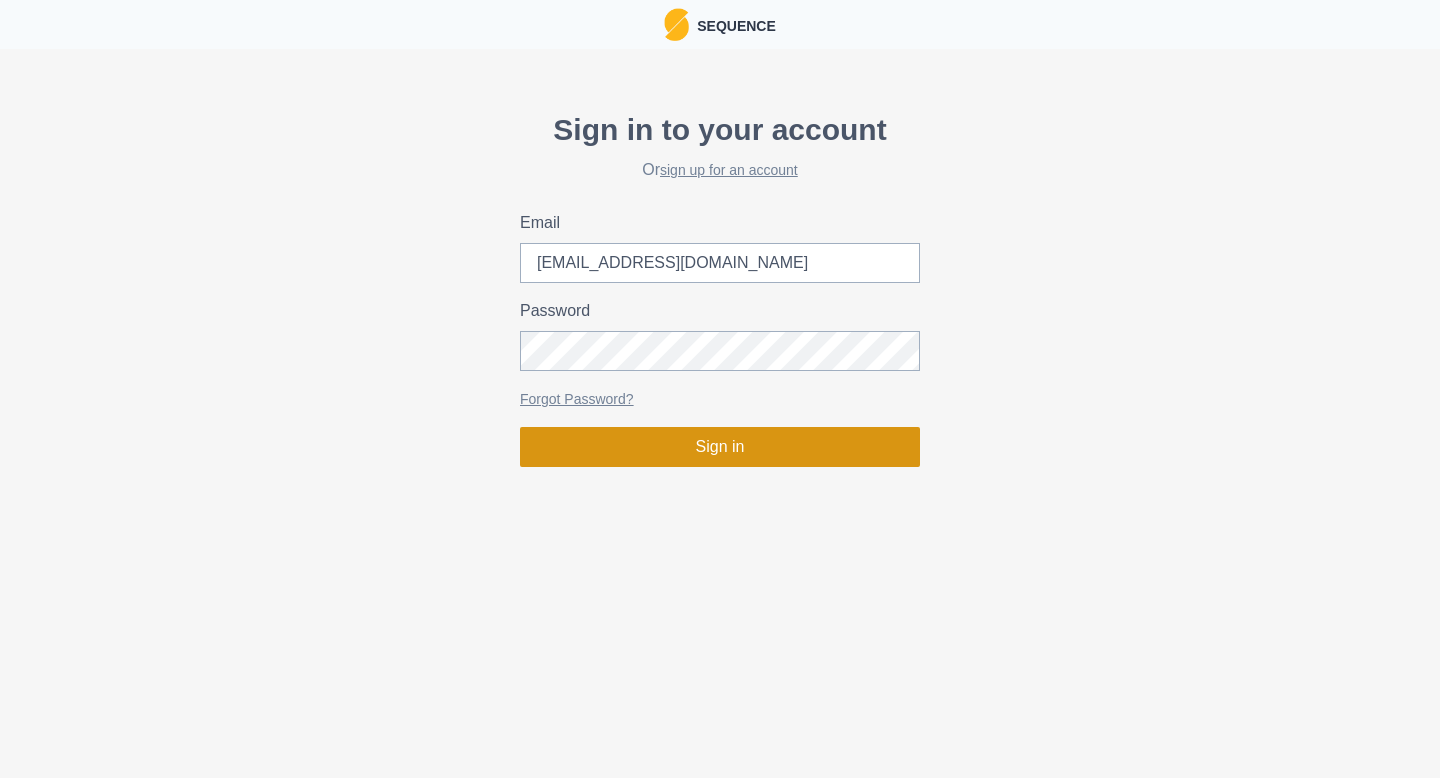 click on "Sign in" at bounding box center [720, 447] 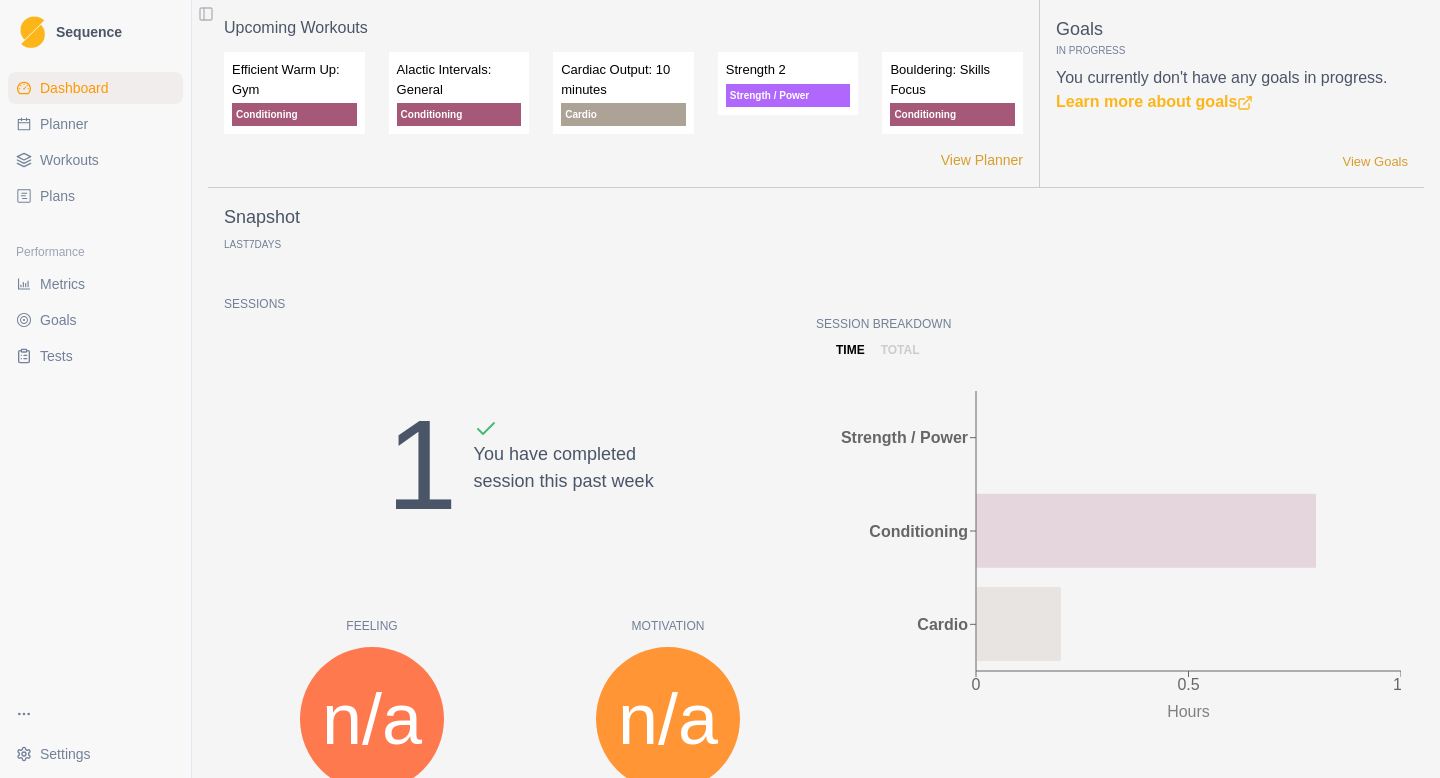 click on "Snapshot Last  7  Days Sessions 1 You have completed     session this past week Feeling n/a Felt Score n/a  from last week Motivation n/a Motivation Score n/a  from last week Performance n/a Performance Score n/a  from last week RPE n/a RPE Score n/a  from last week Session Breakdown time total 0 0.5 1 Hours Strength / Power Conditioning Cardio 0 Hours n/a  from last week 0 Days on Rock 1 Rest day" at bounding box center (816, 693) 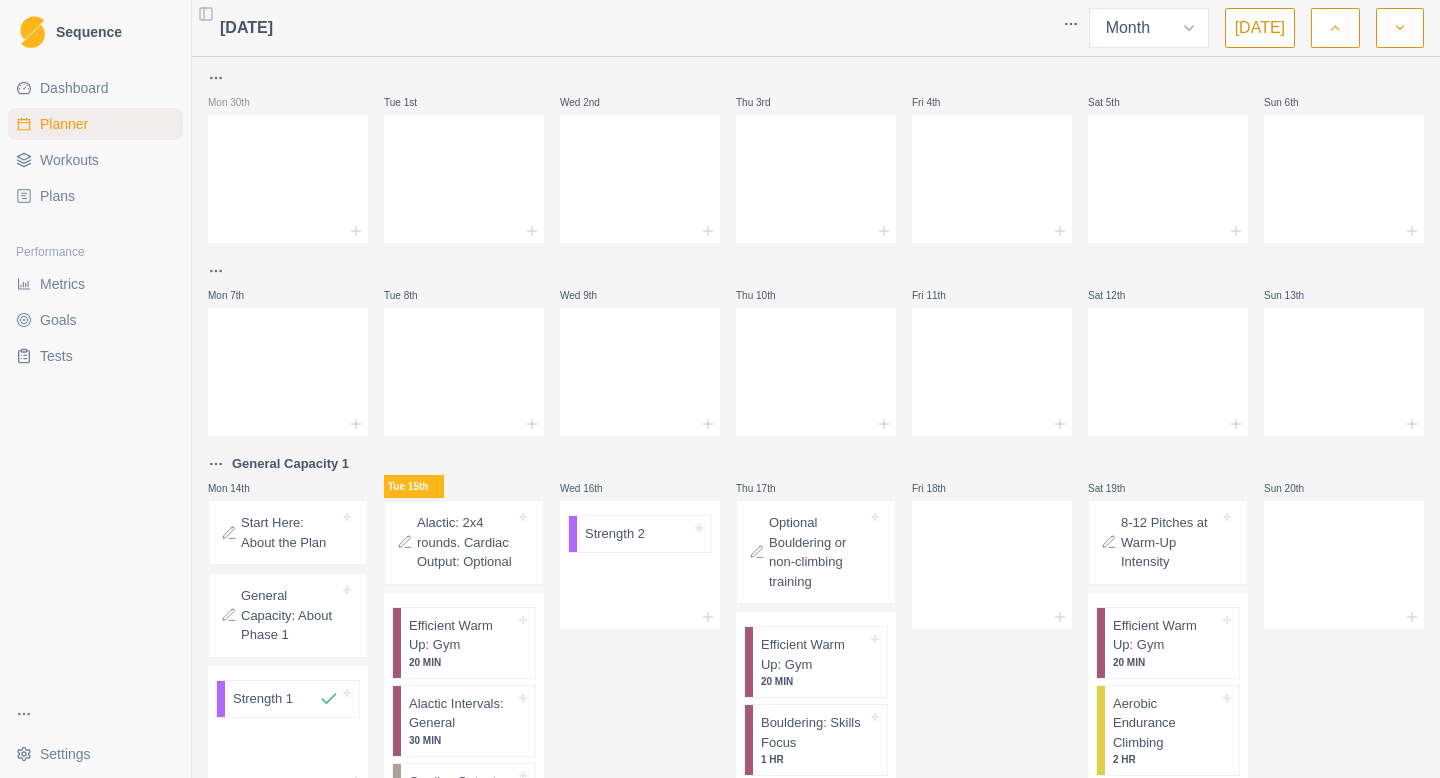 click on "Workouts" at bounding box center [69, 160] 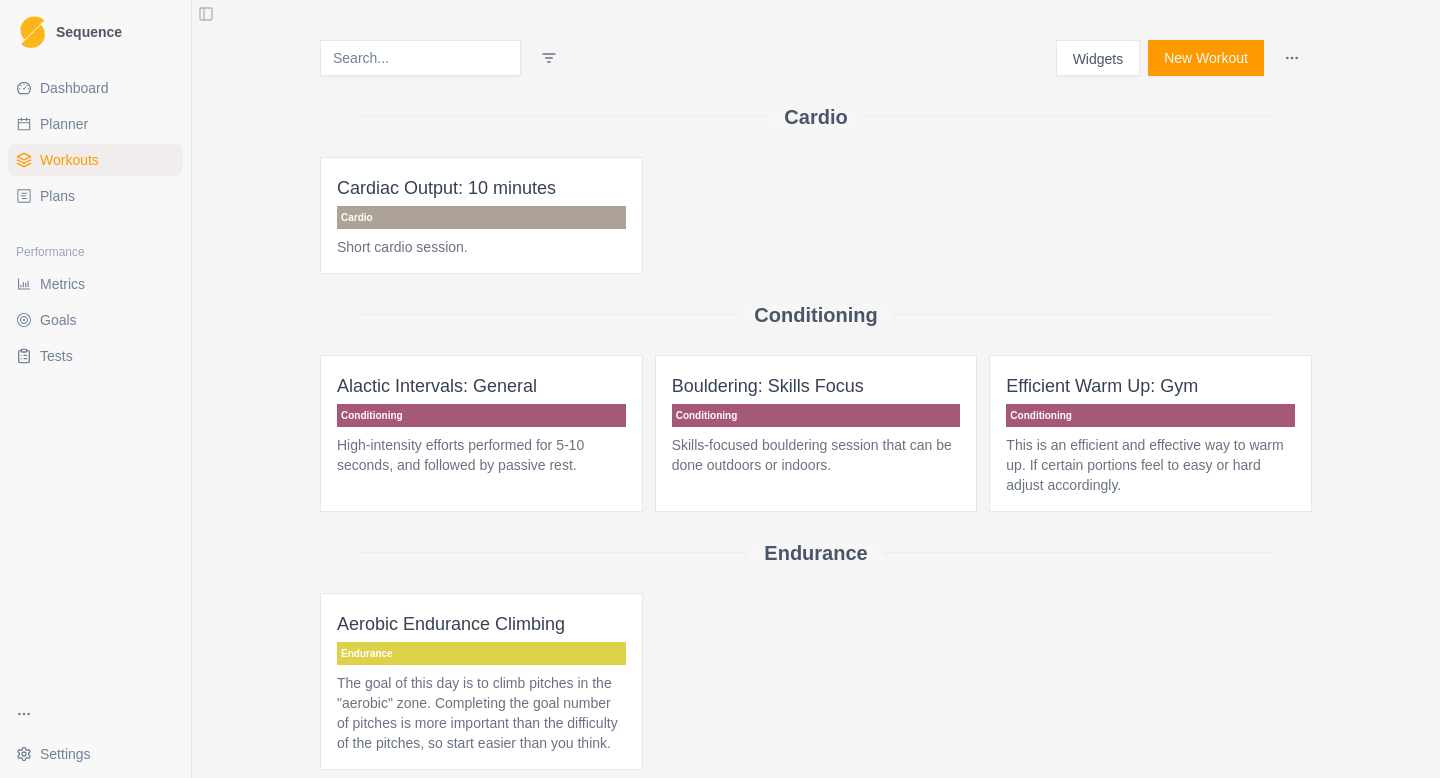 scroll, scrollTop: 342, scrollLeft: 0, axis: vertical 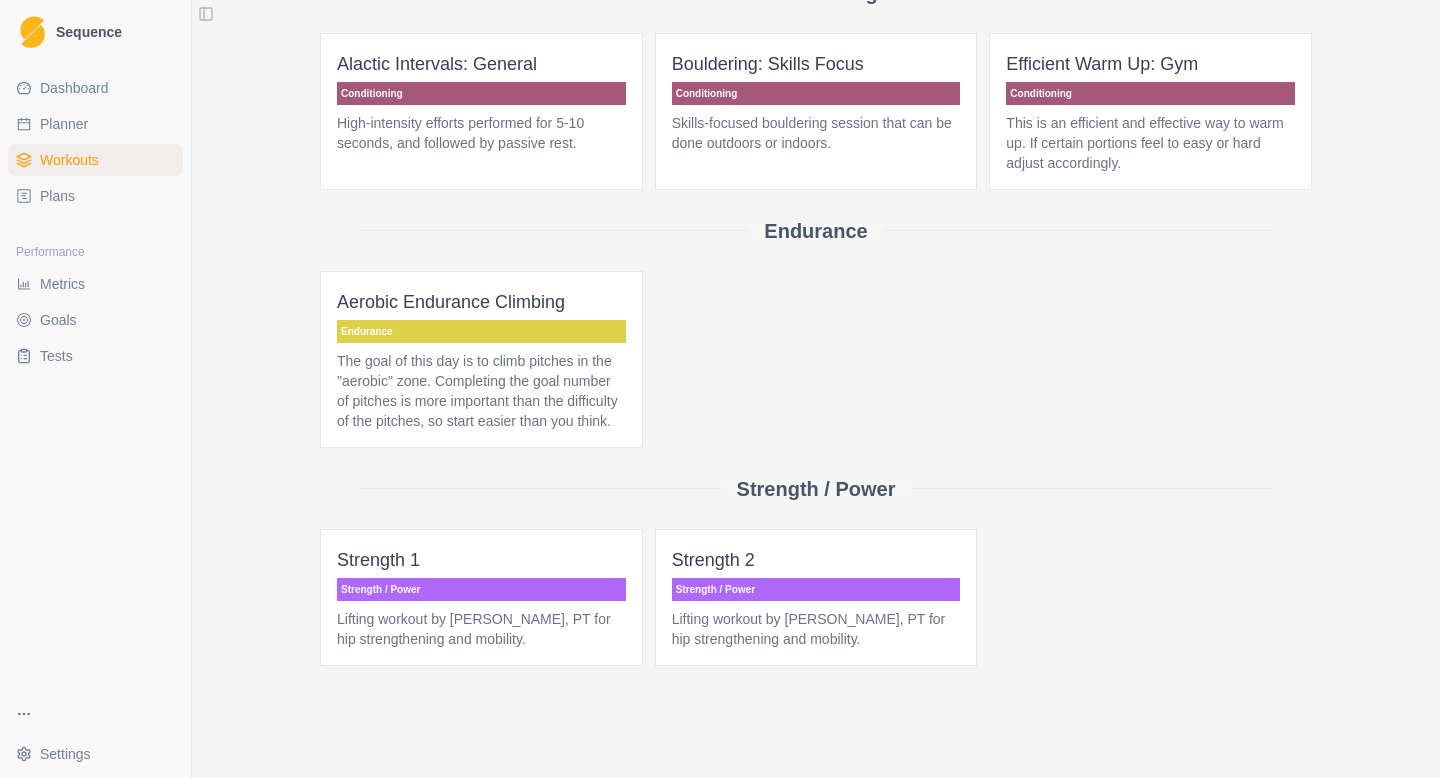 click on "Strength / Power" at bounding box center [481, 589] 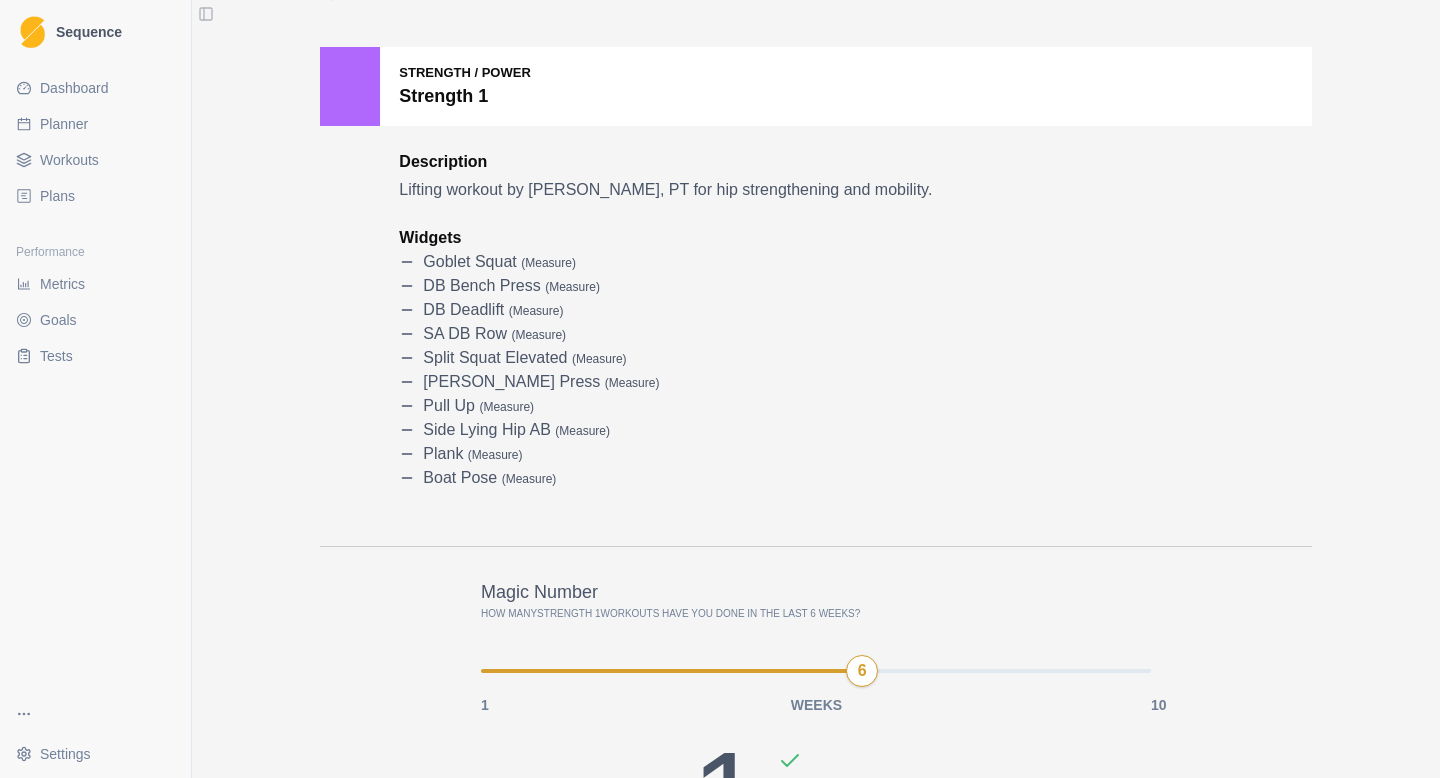 scroll, scrollTop: 0, scrollLeft: 0, axis: both 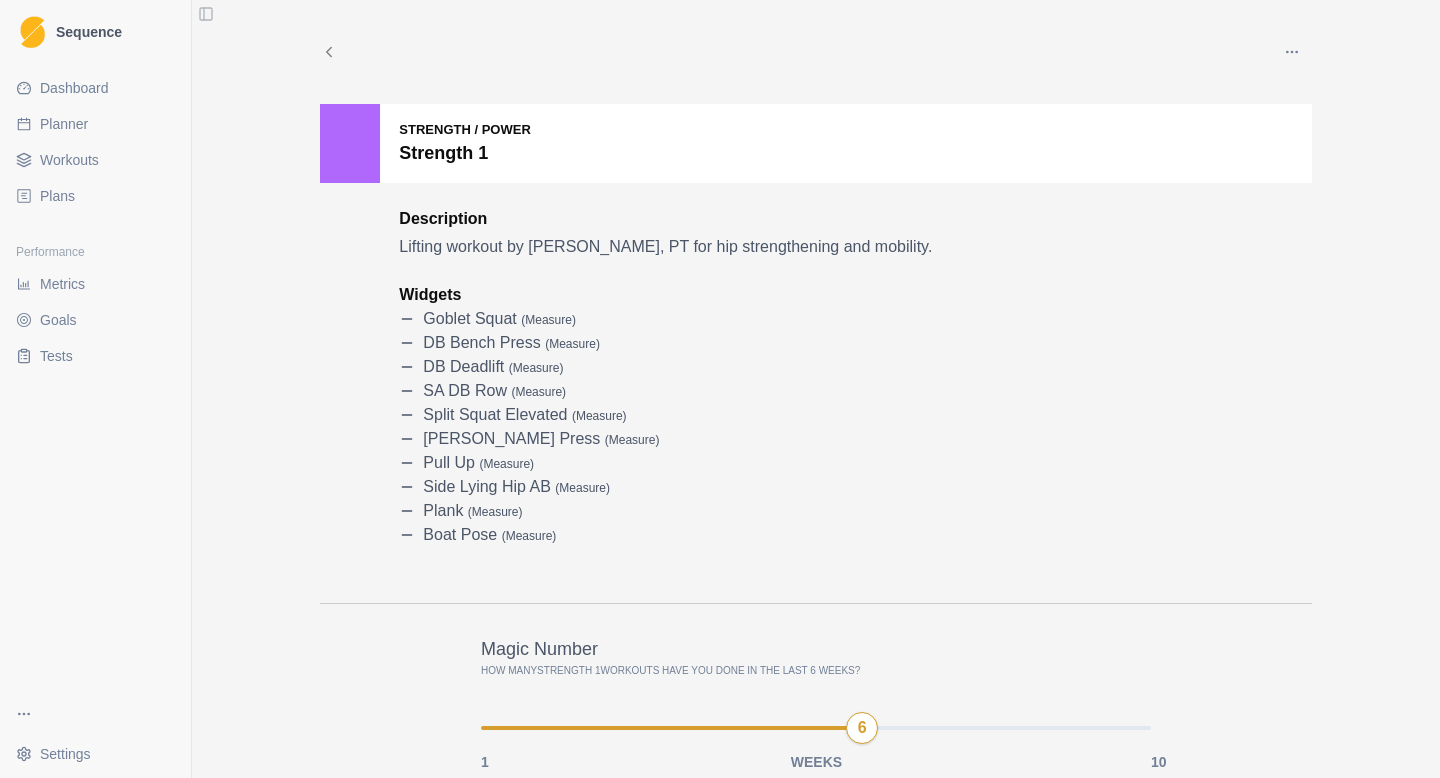 click at bounding box center [1292, 52] 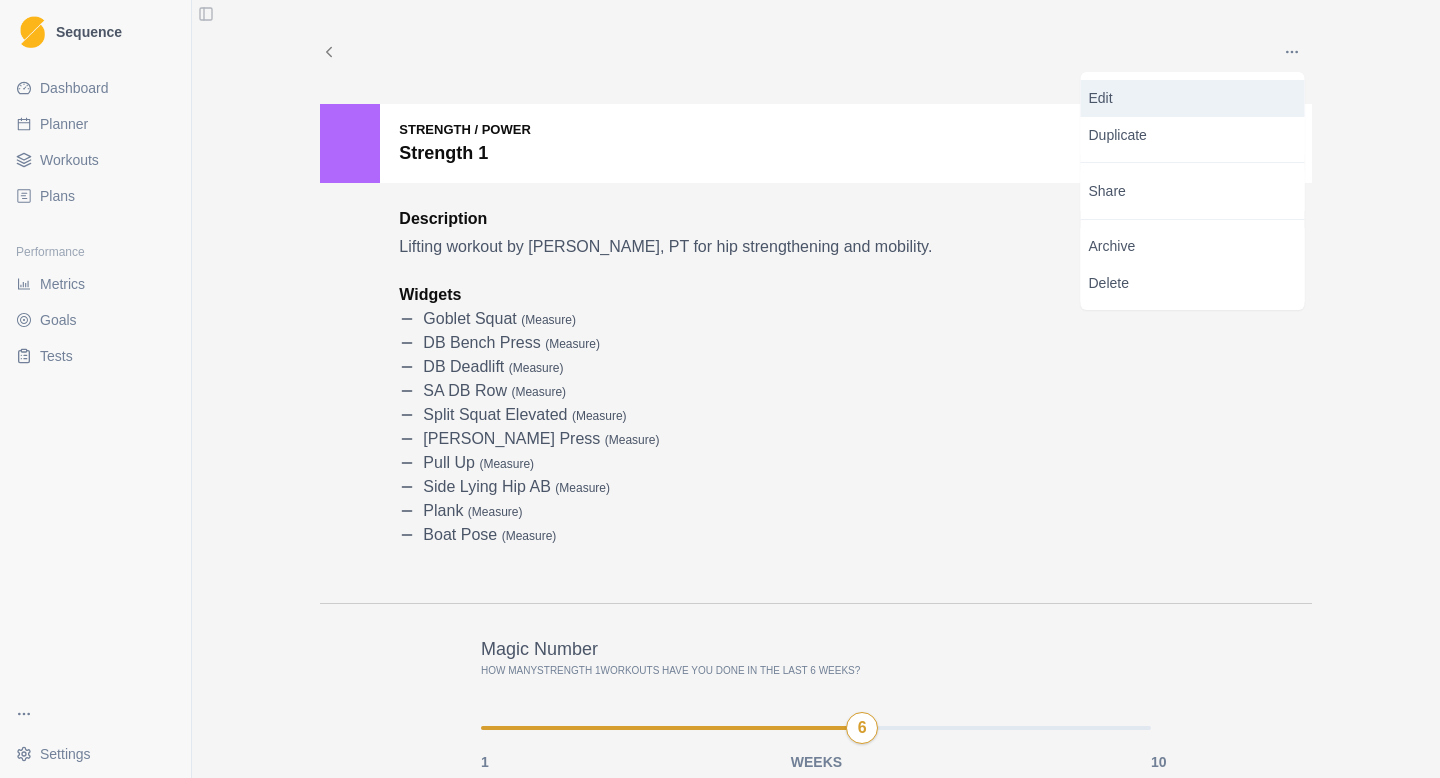 click on "Edit" at bounding box center [1193, 98] 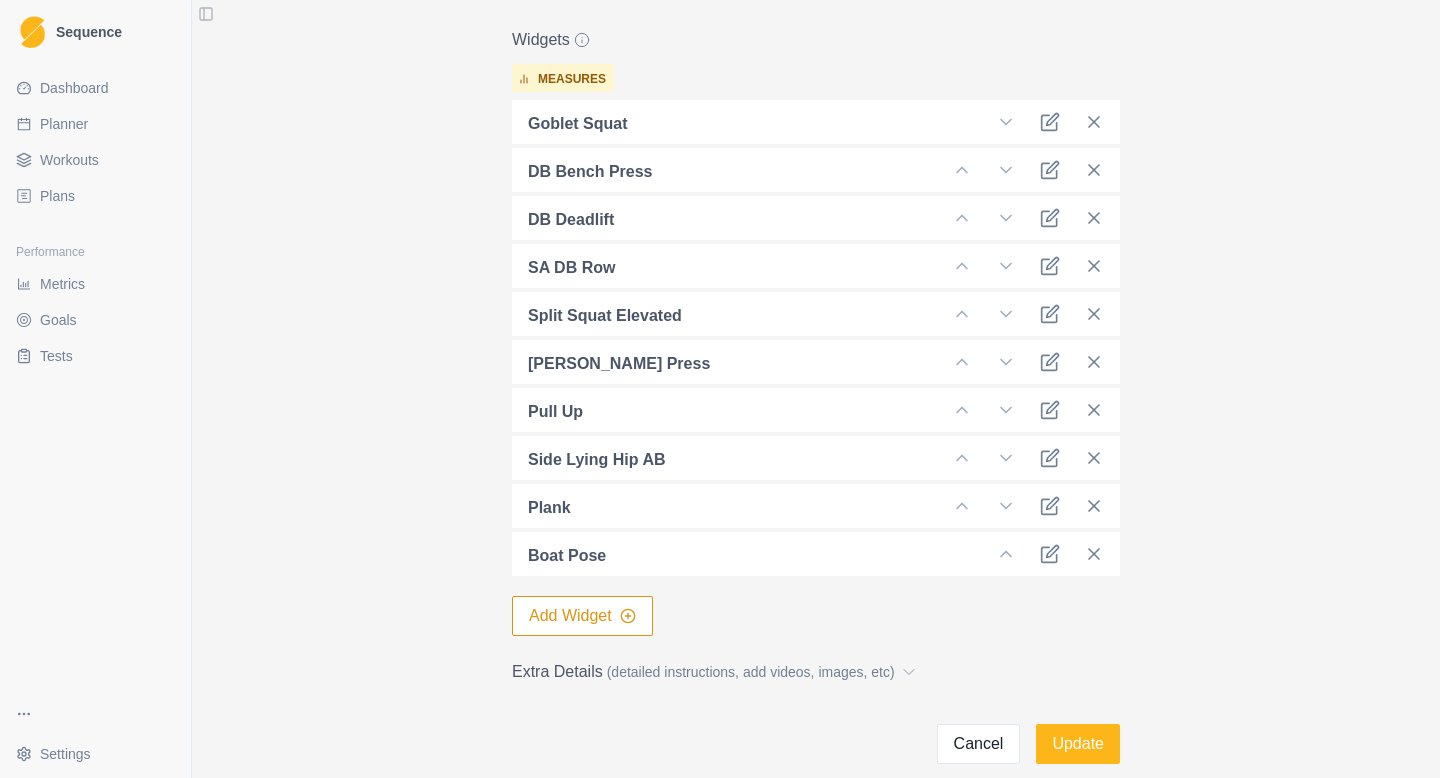 scroll, scrollTop: 681, scrollLeft: 0, axis: vertical 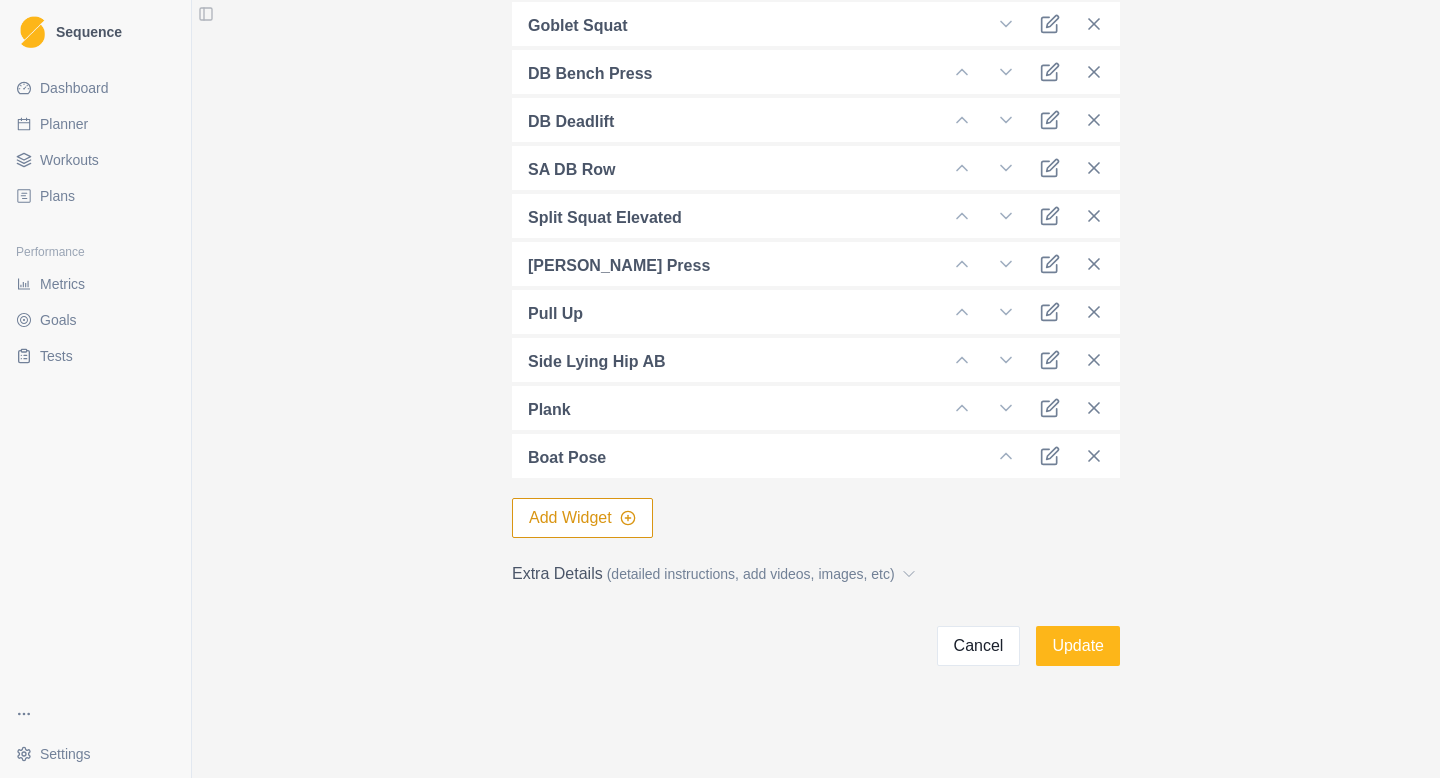 click on "Add Widget" at bounding box center [582, 518] 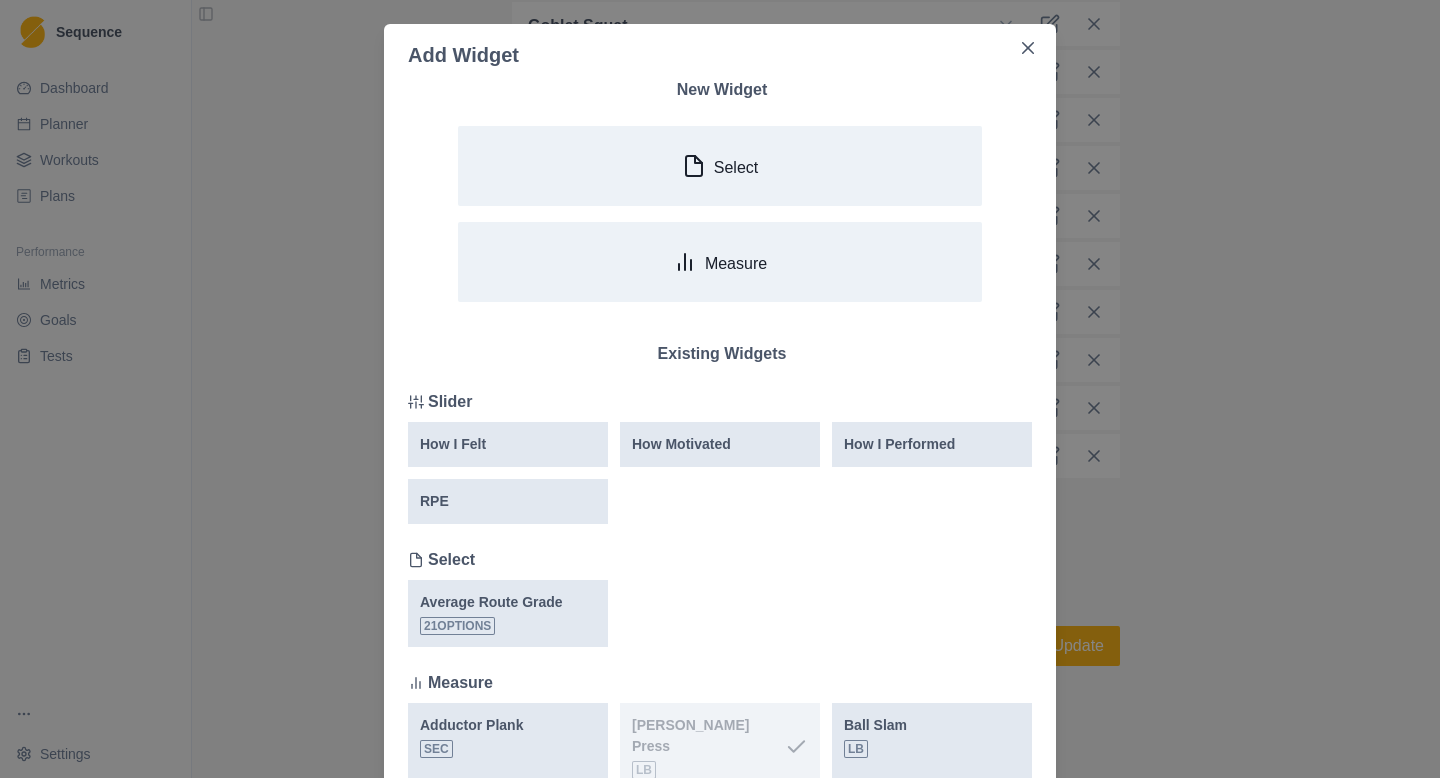 scroll, scrollTop: 0, scrollLeft: 0, axis: both 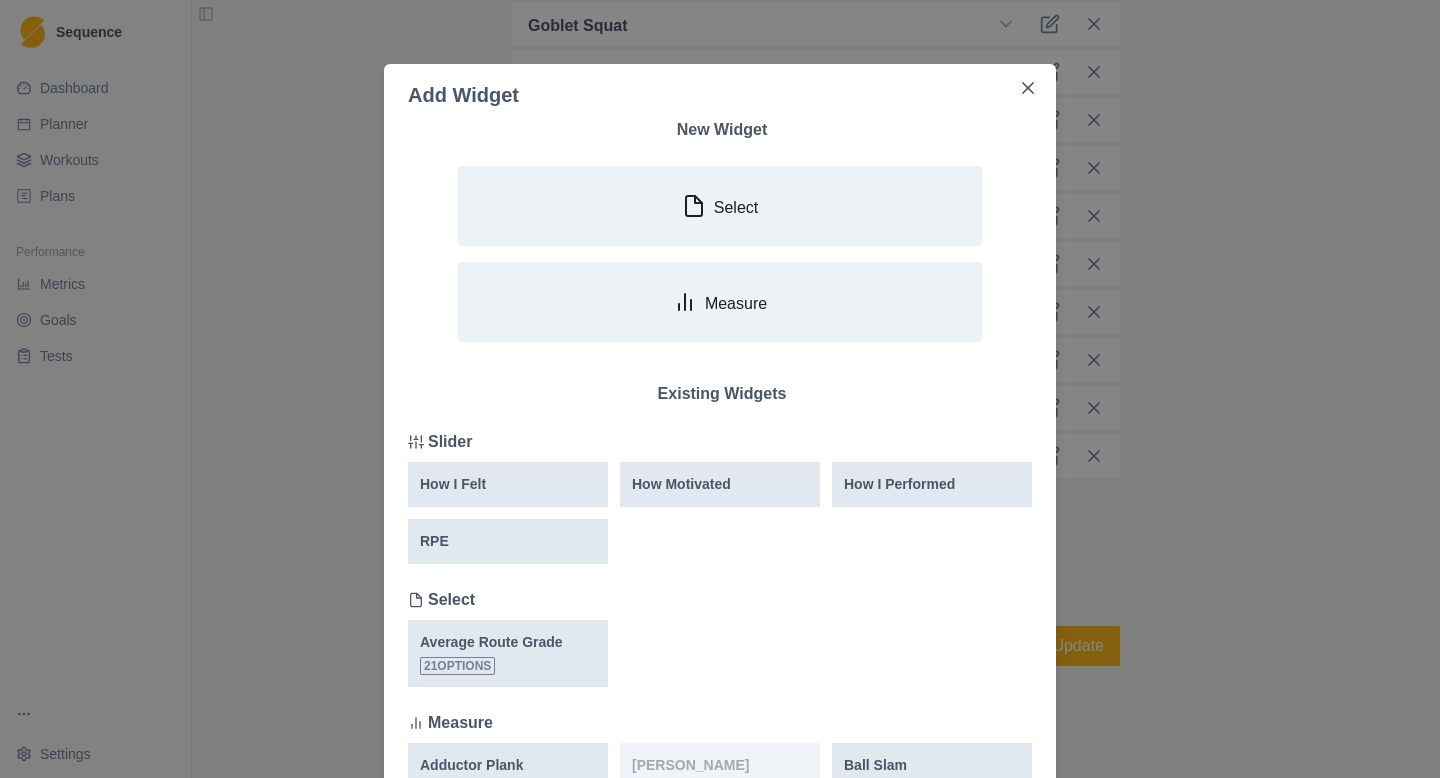 drag, startPoint x: 1025, startPoint y: 89, endPoint x: 995, endPoint y: 245, distance: 158.85843 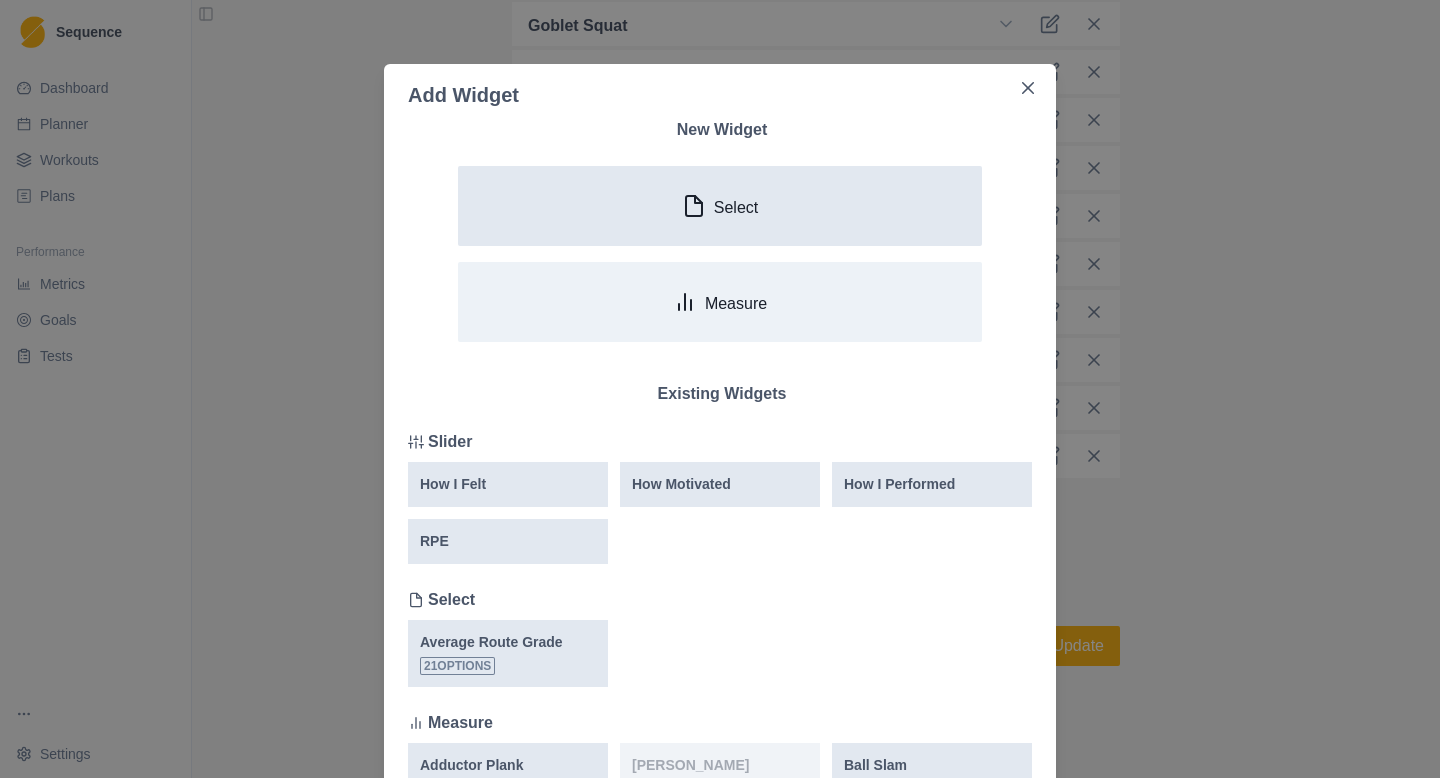 click on "Select" at bounding box center (720, 206) 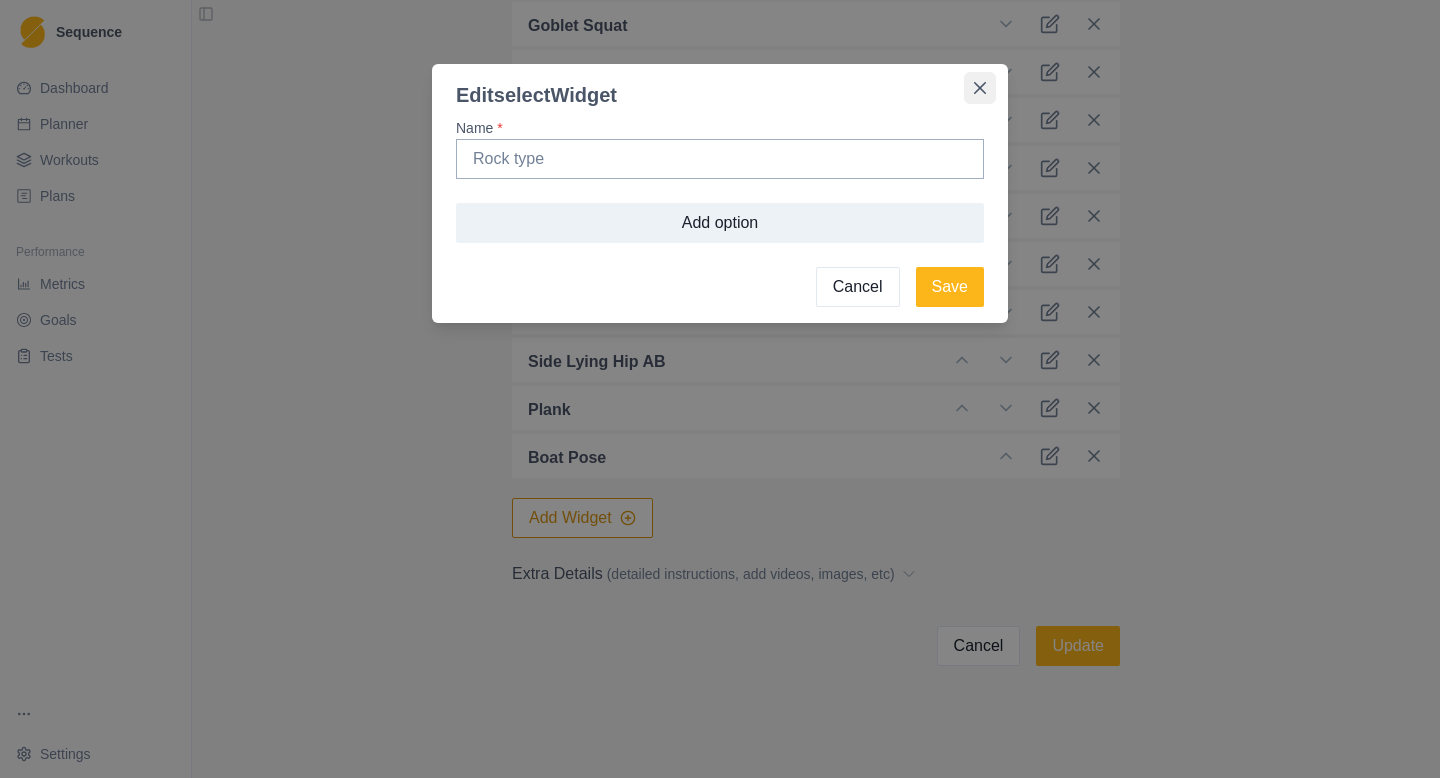click 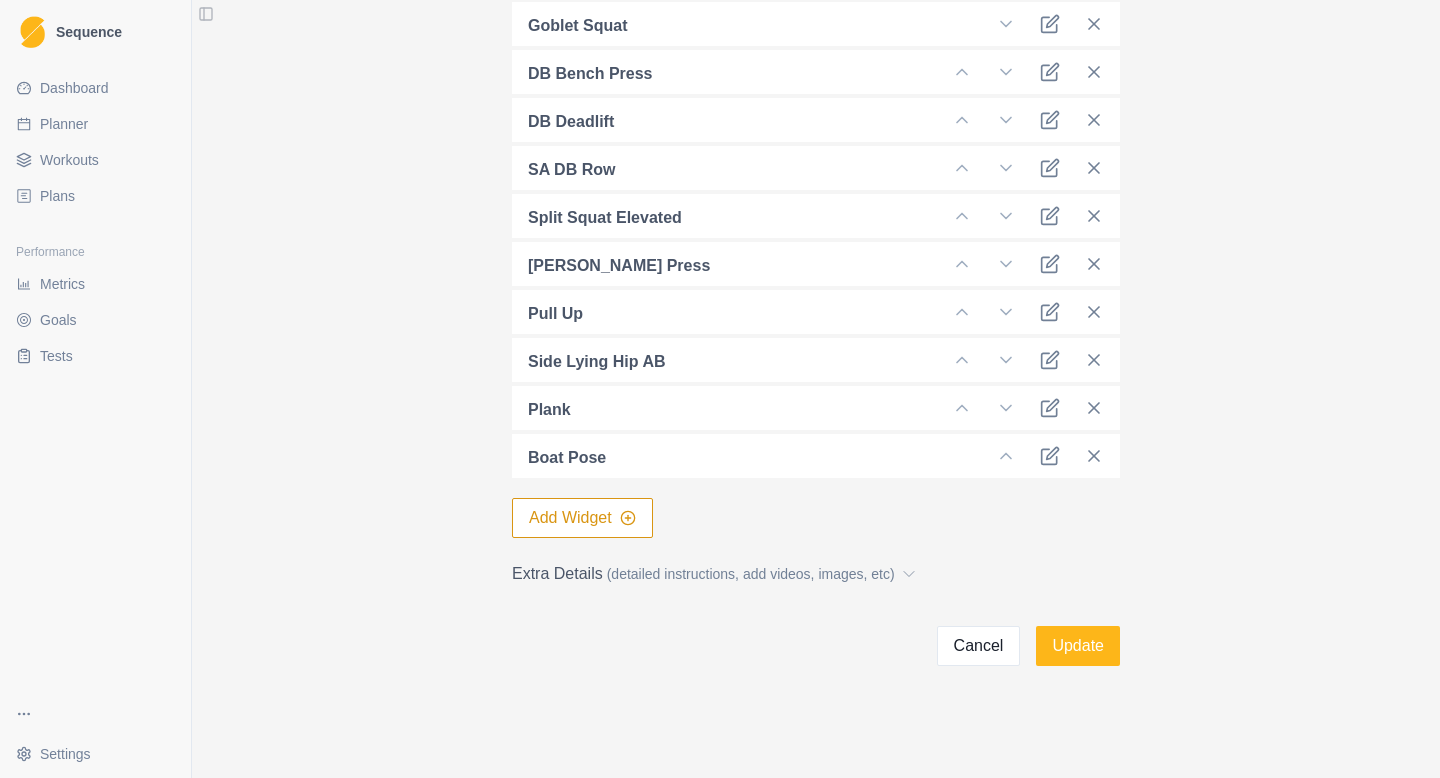 click on "Cancel" at bounding box center (979, 646) 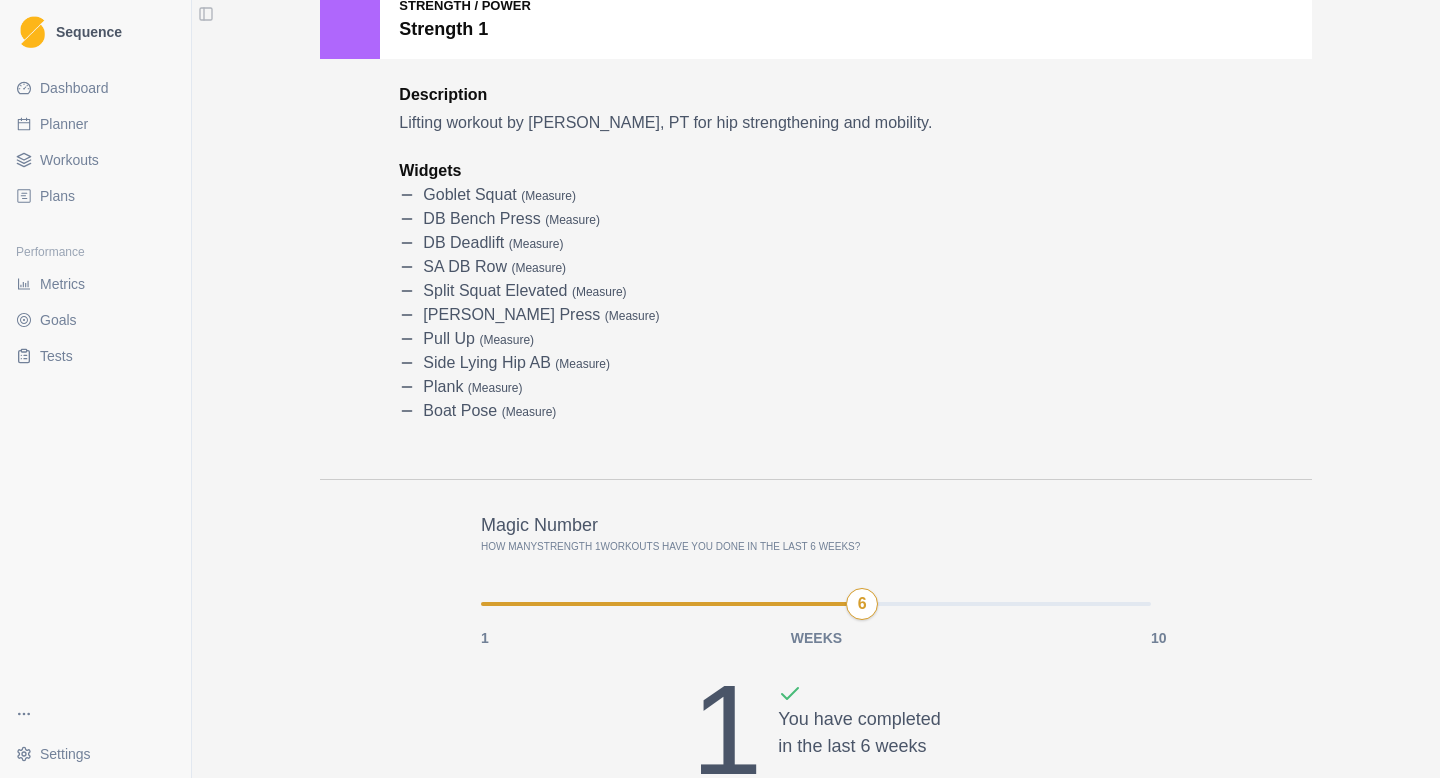 scroll, scrollTop: 0, scrollLeft: 0, axis: both 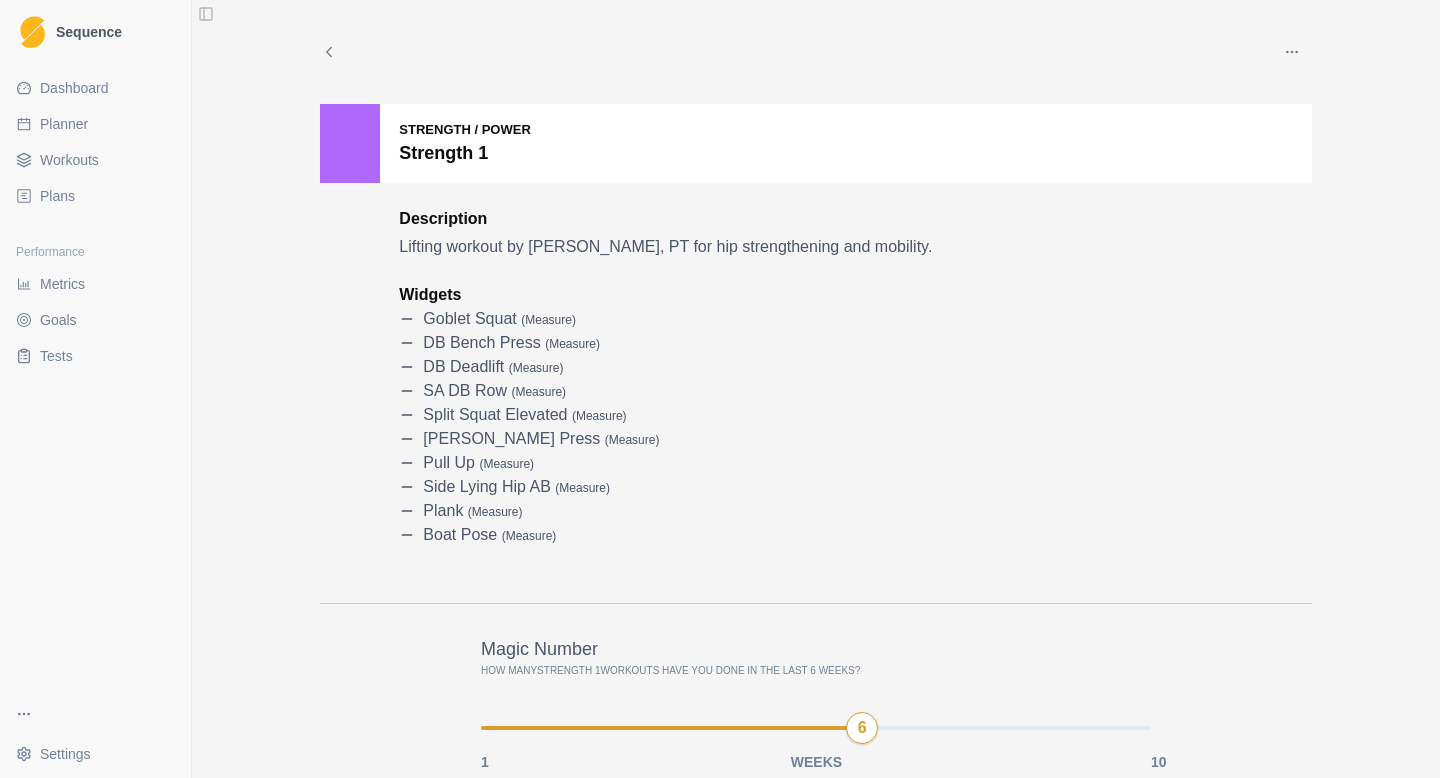 click on "Plans" at bounding box center [95, 196] 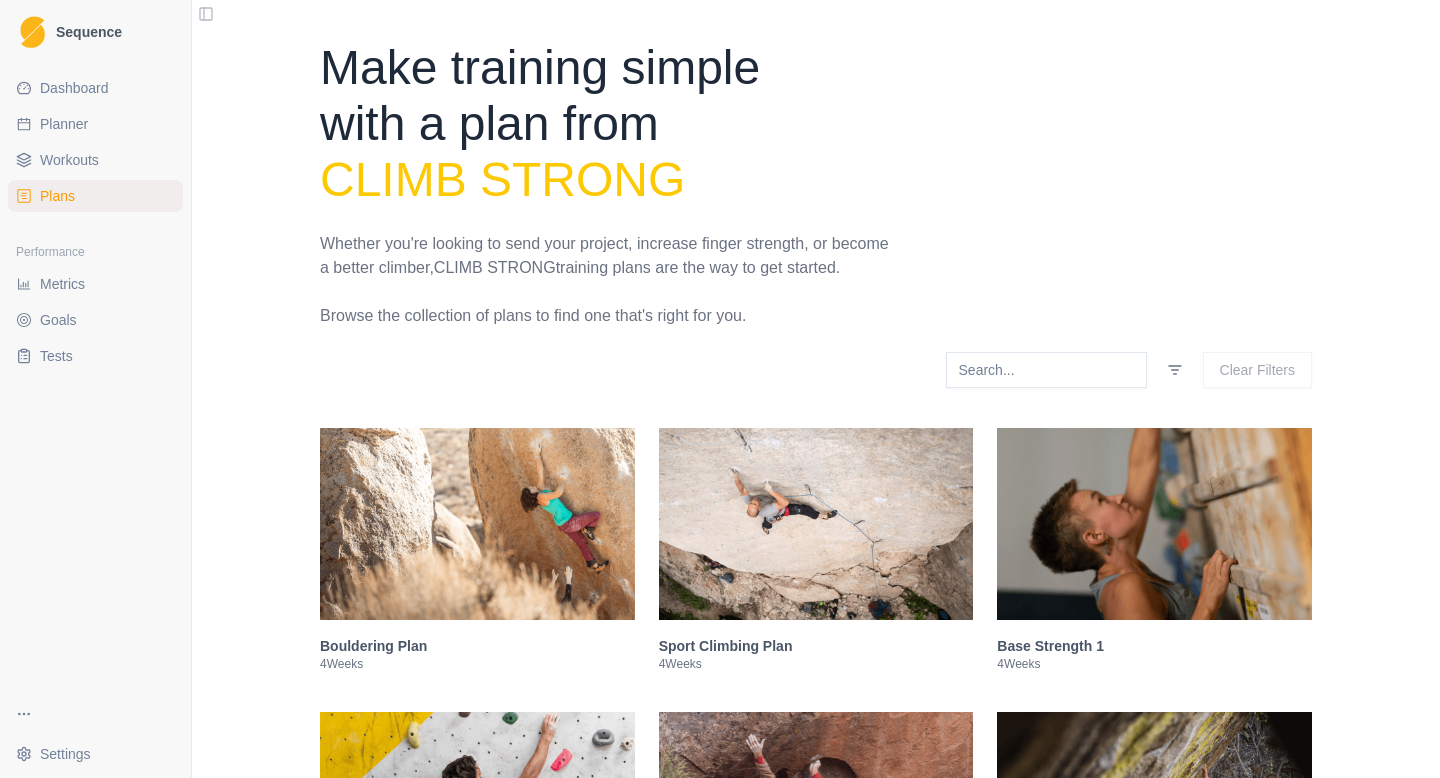 click on "Planner" at bounding box center [95, 124] 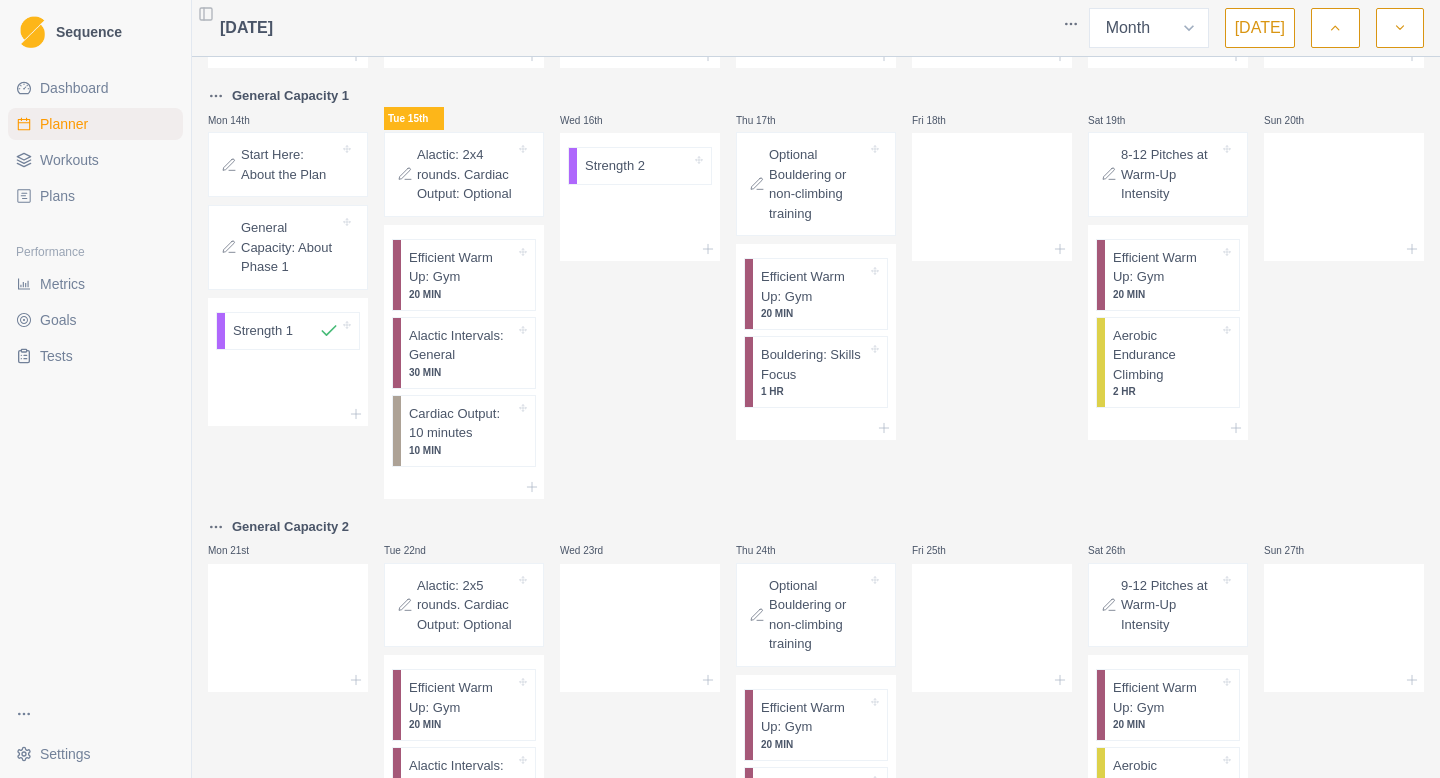 scroll, scrollTop: 367, scrollLeft: 0, axis: vertical 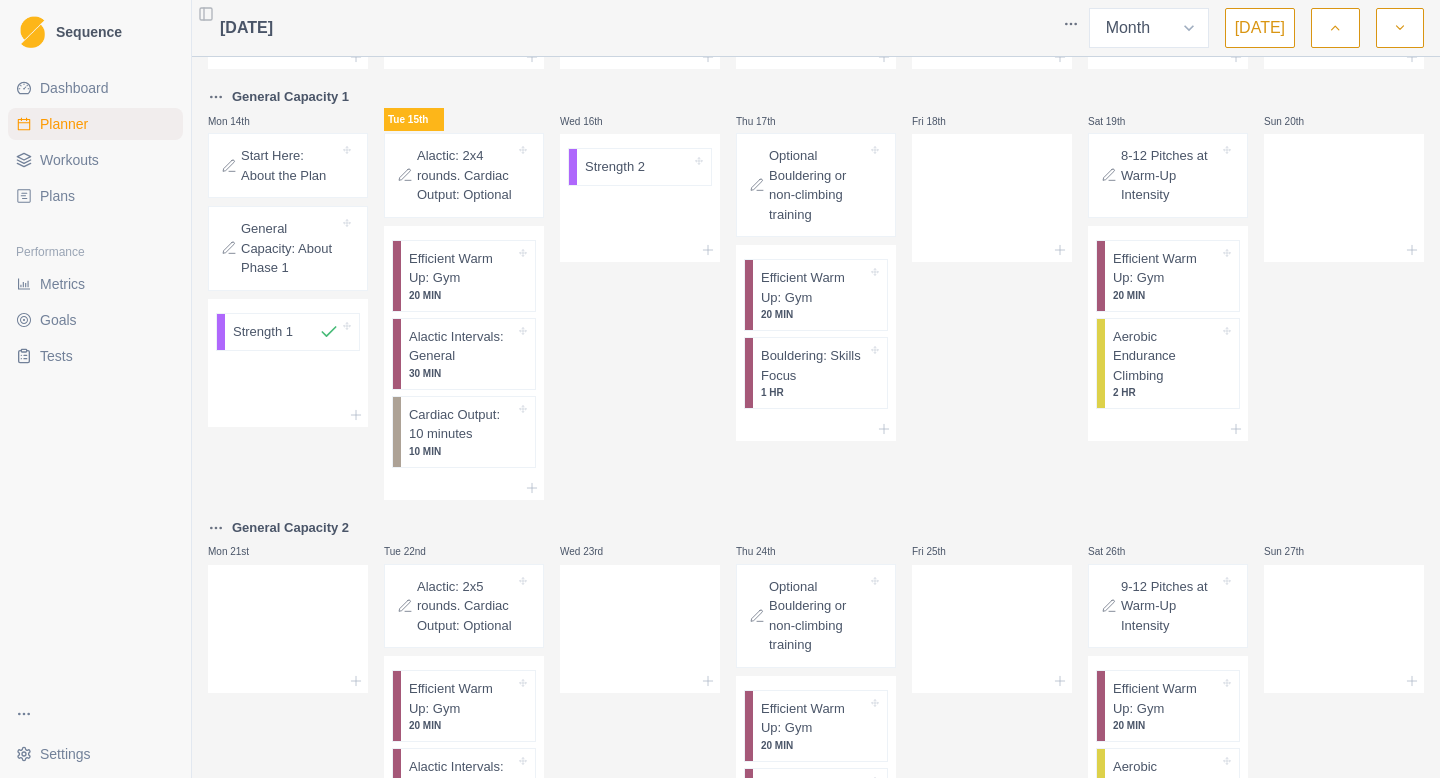 click on "Workouts" at bounding box center [69, 160] 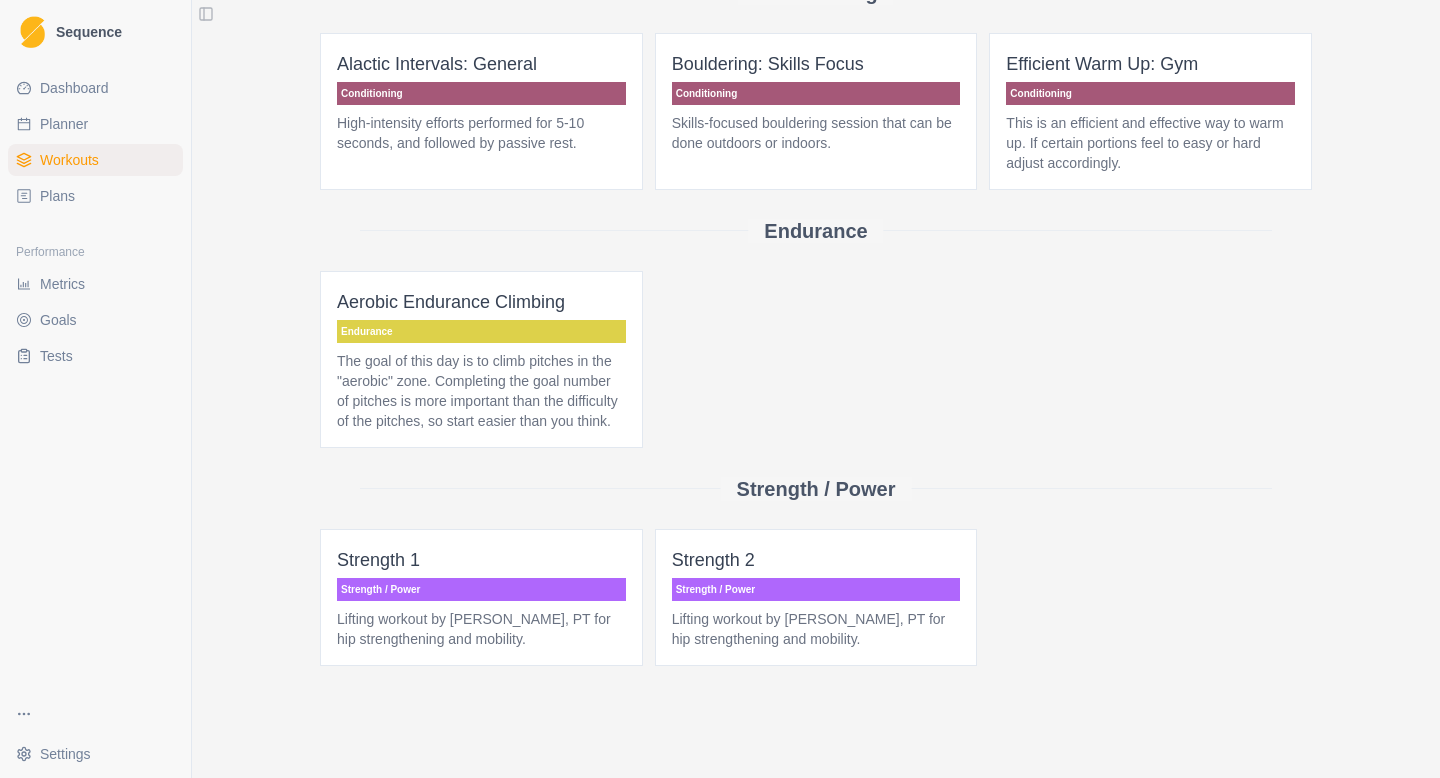 scroll, scrollTop: 0, scrollLeft: 0, axis: both 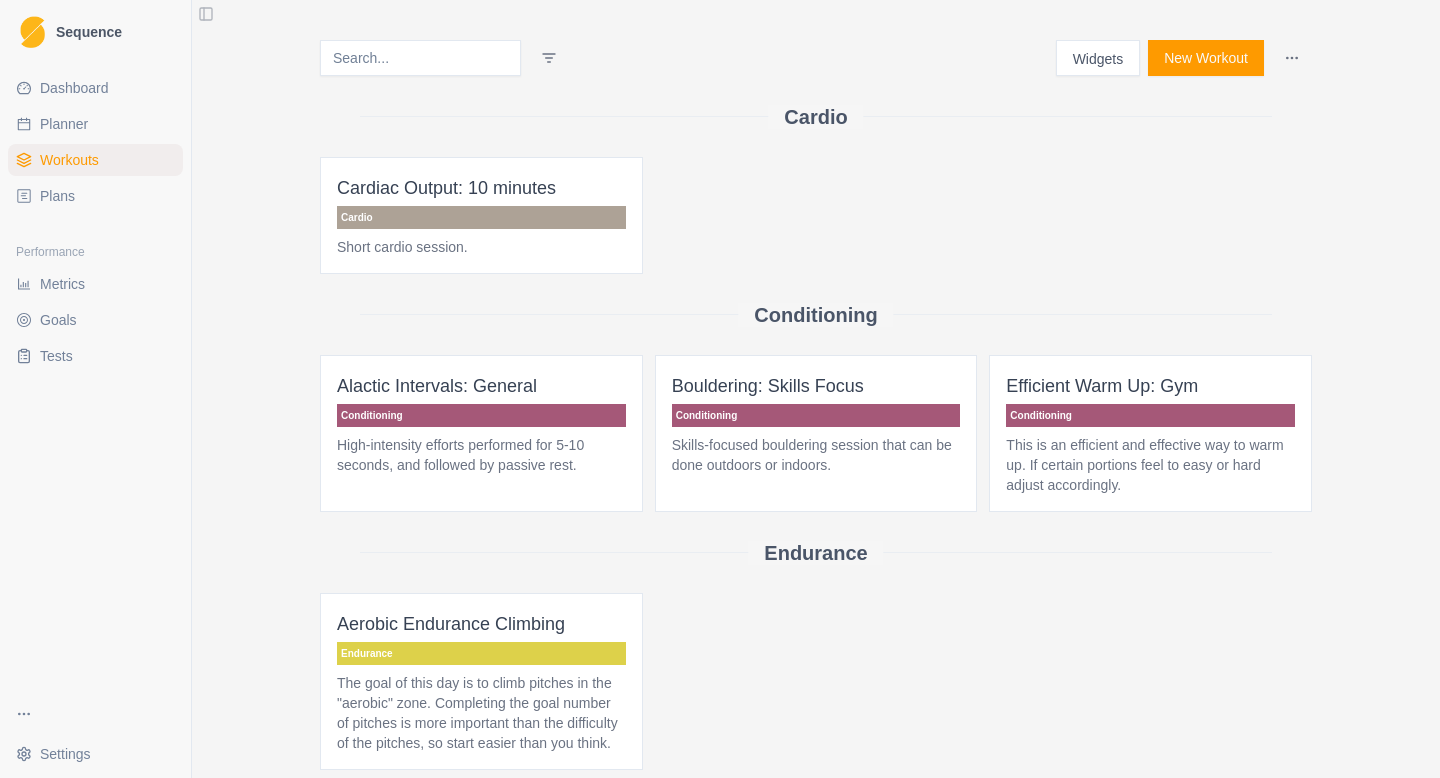 click on "New Workout" at bounding box center (1206, 58) 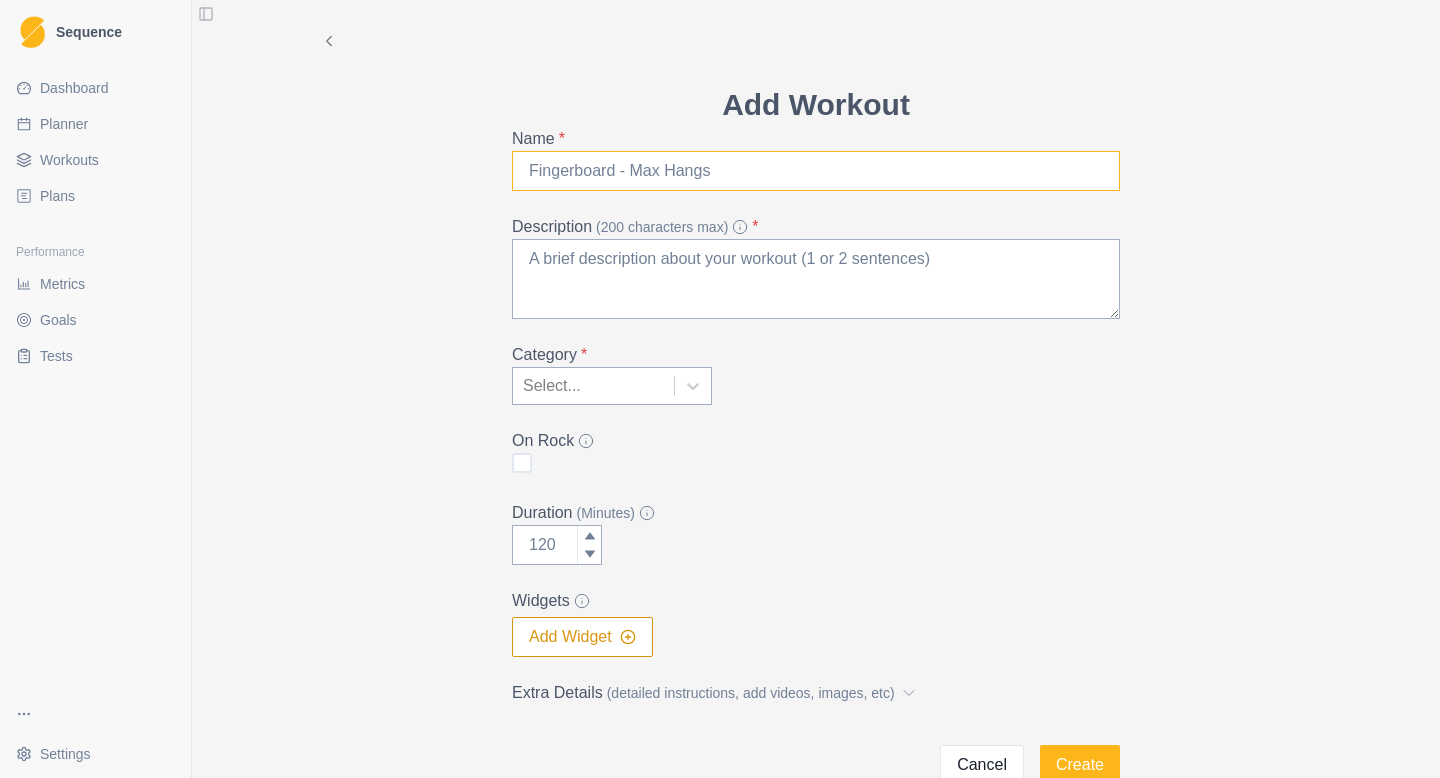 click on "Name *" at bounding box center (816, 171) 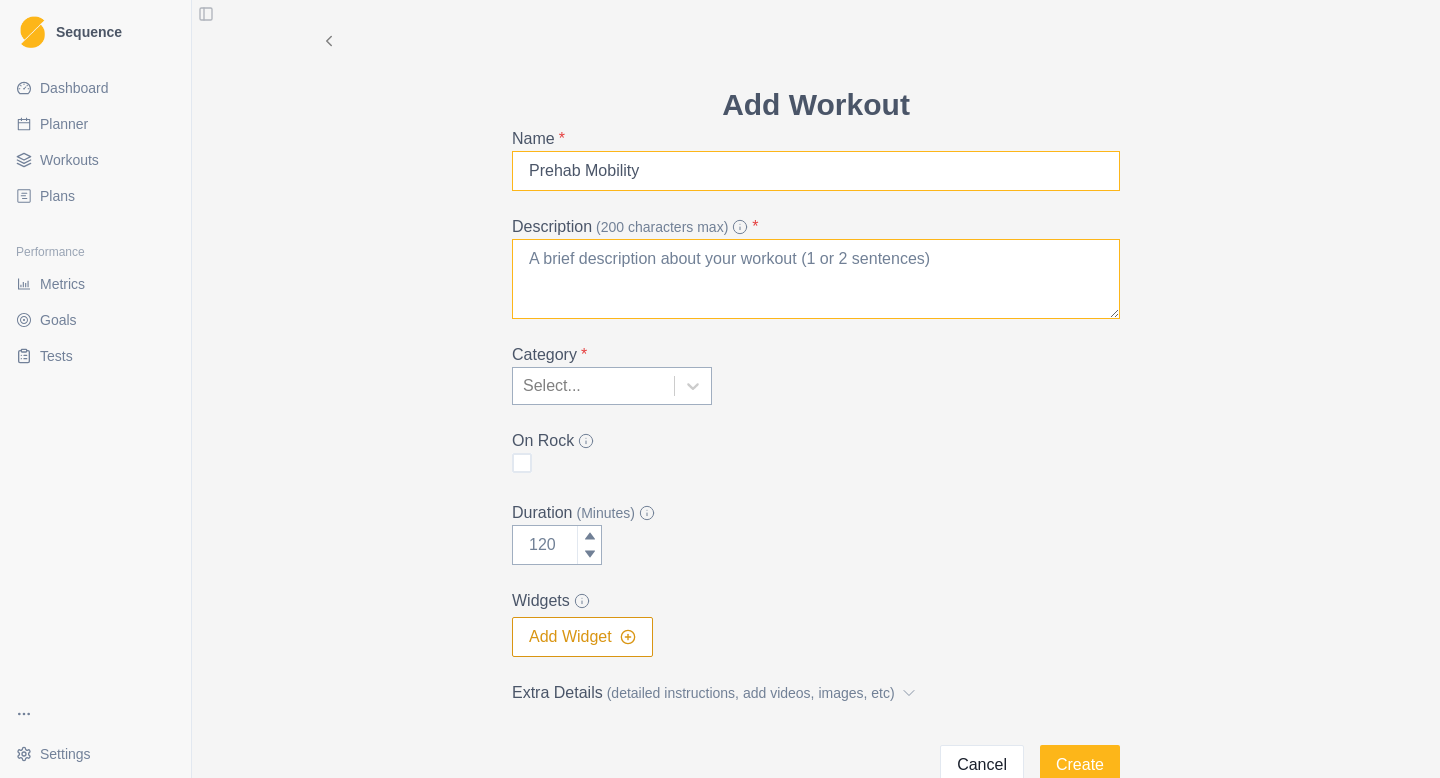 type on "Prehab Mobility" 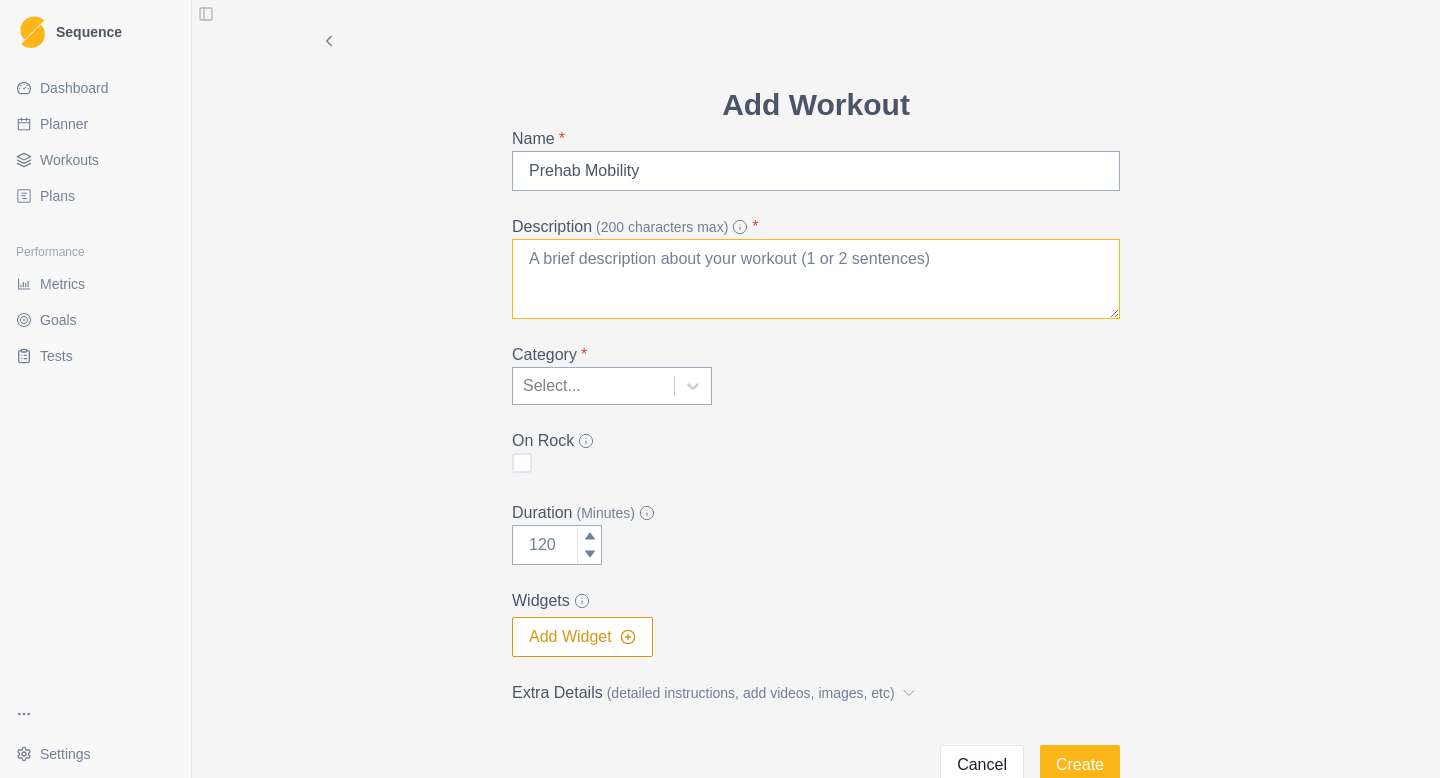 click on "Description   (200 characters max) *" at bounding box center (816, 279) 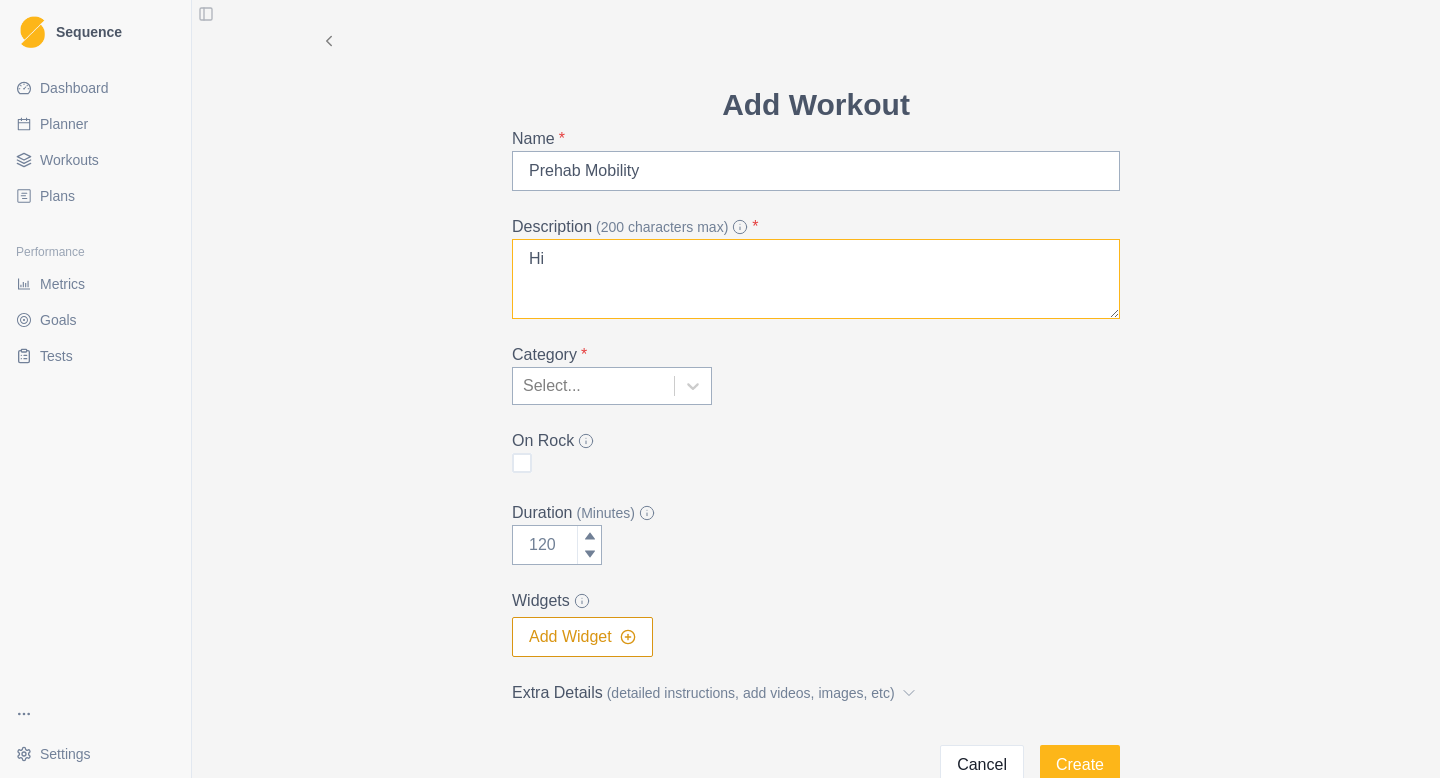 type on "H" 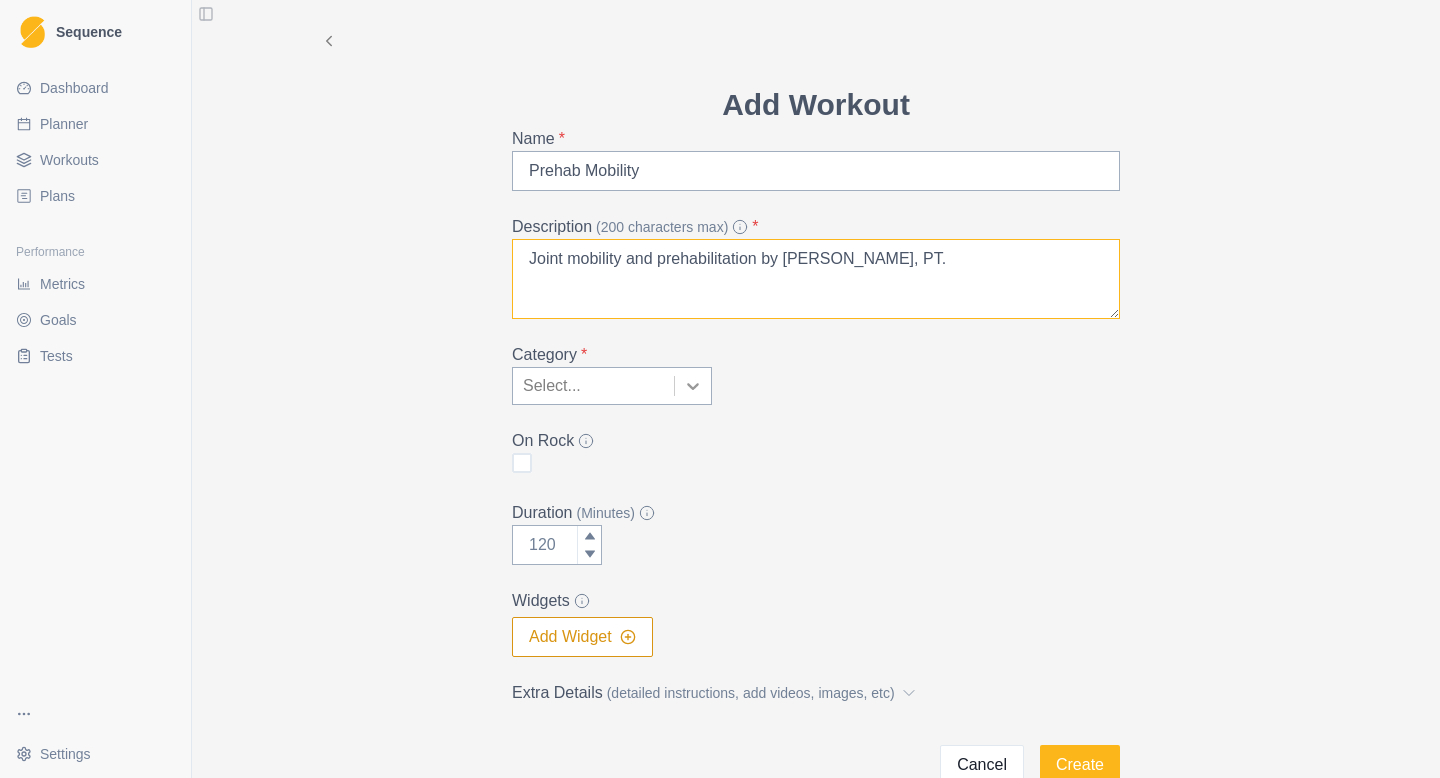 type on "Joint mobility and prehabilitation by [PERSON_NAME], PT." 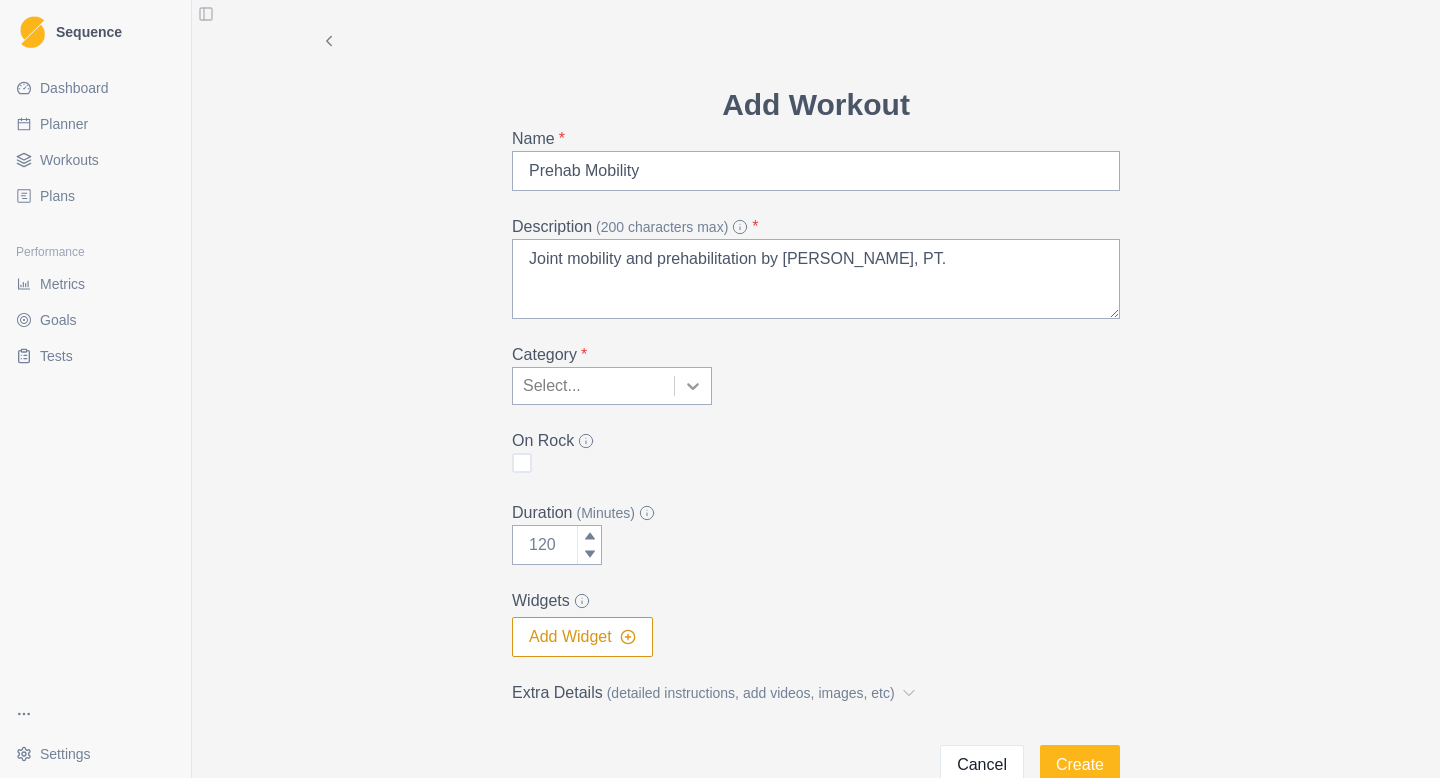 click at bounding box center [693, 386] 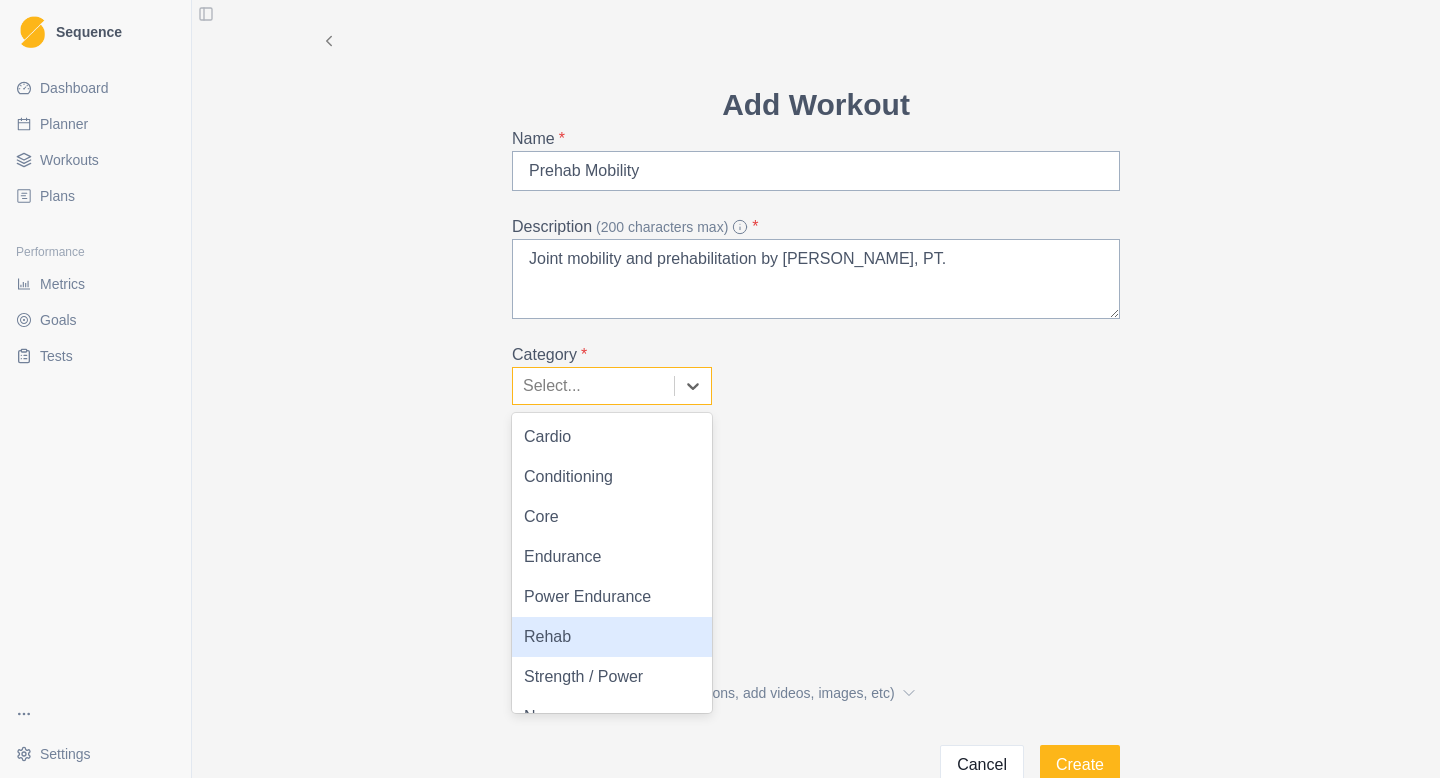 click on "Rehab" at bounding box center (612, 637) 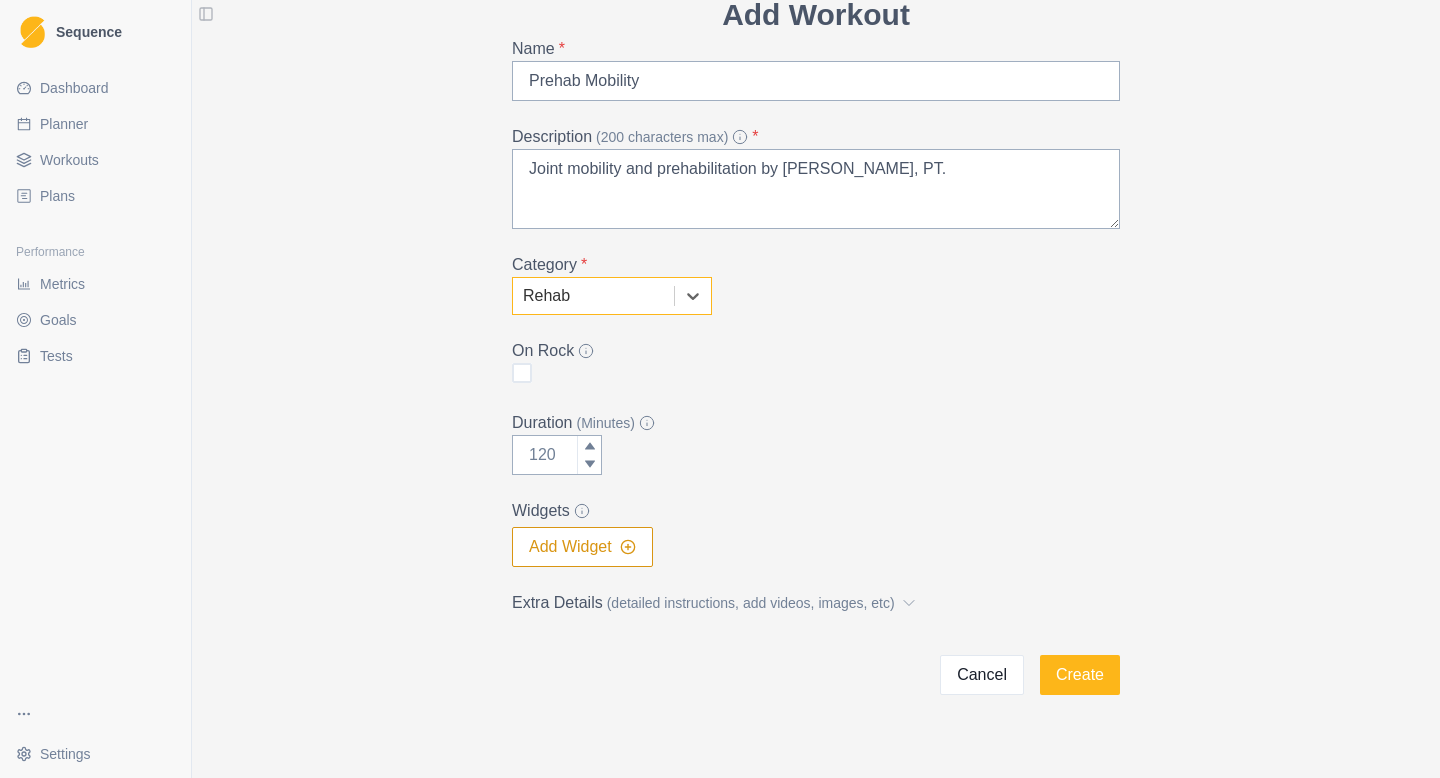 scroll, scrollTop: 119, scrollLeft: 0, axis: vertical 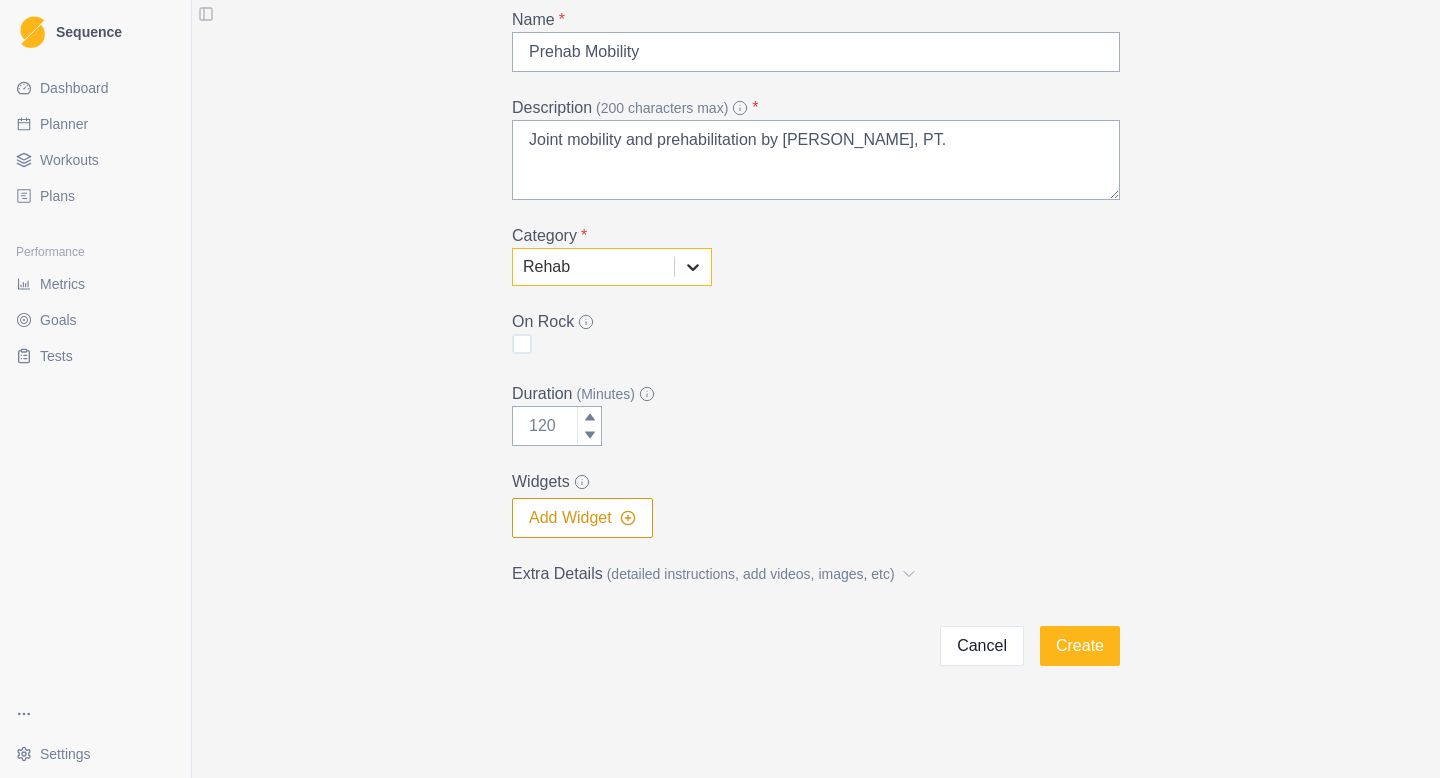 click 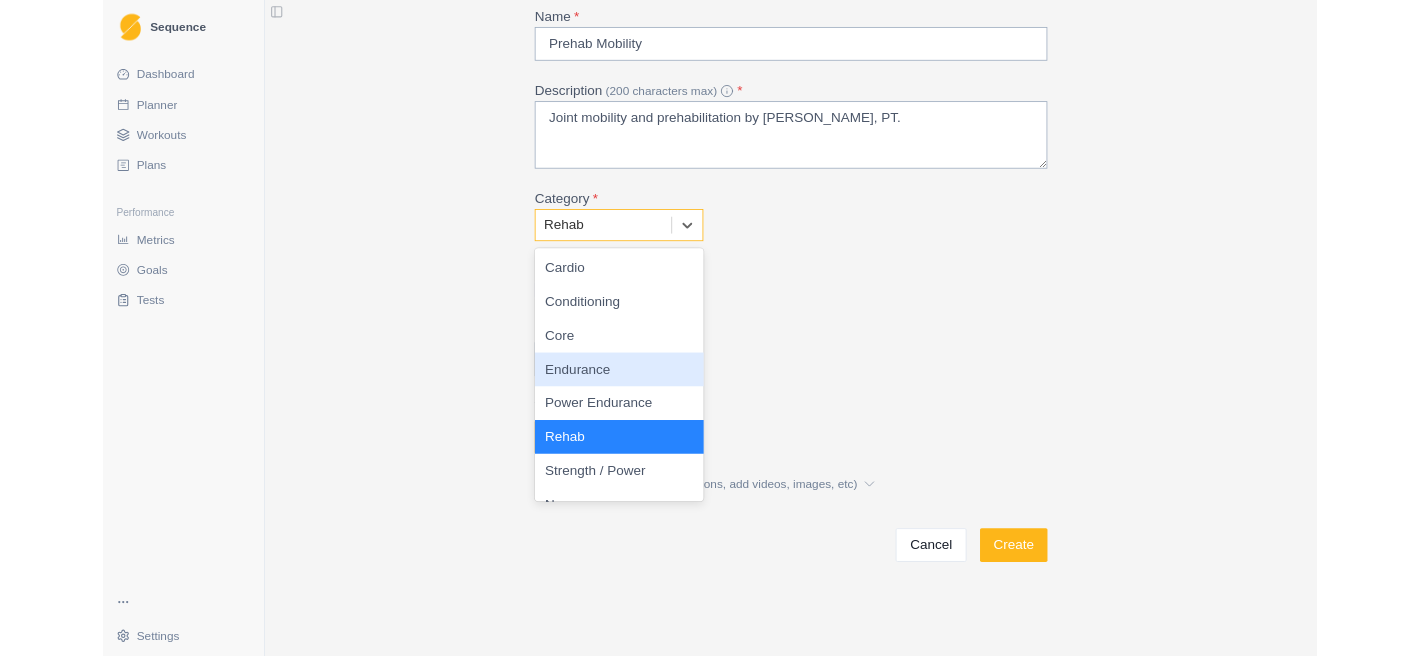 scroll, scrollTop: 28, scrollLeft: 0, axis: vertical 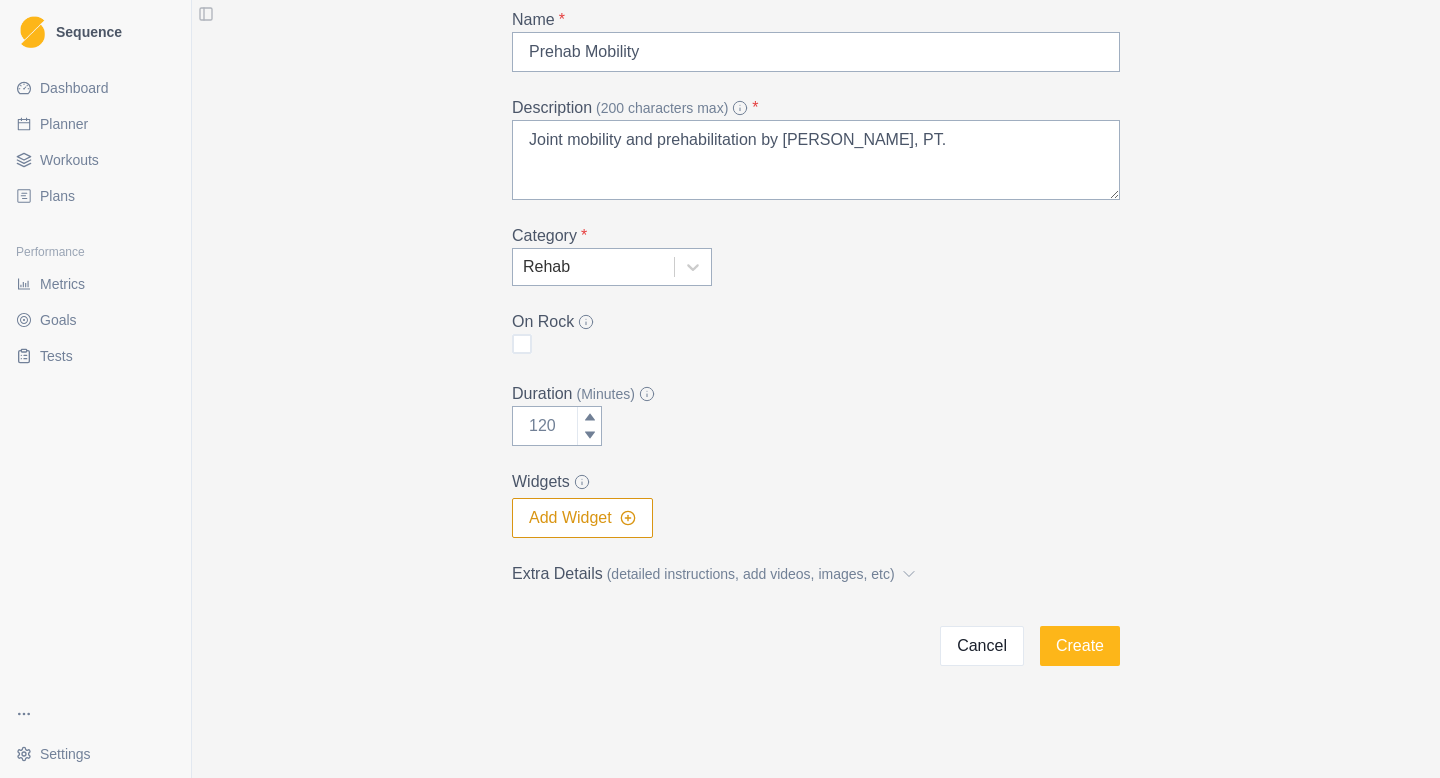 click on "Duration   (Minutes)" at bounding box center (810, 394) 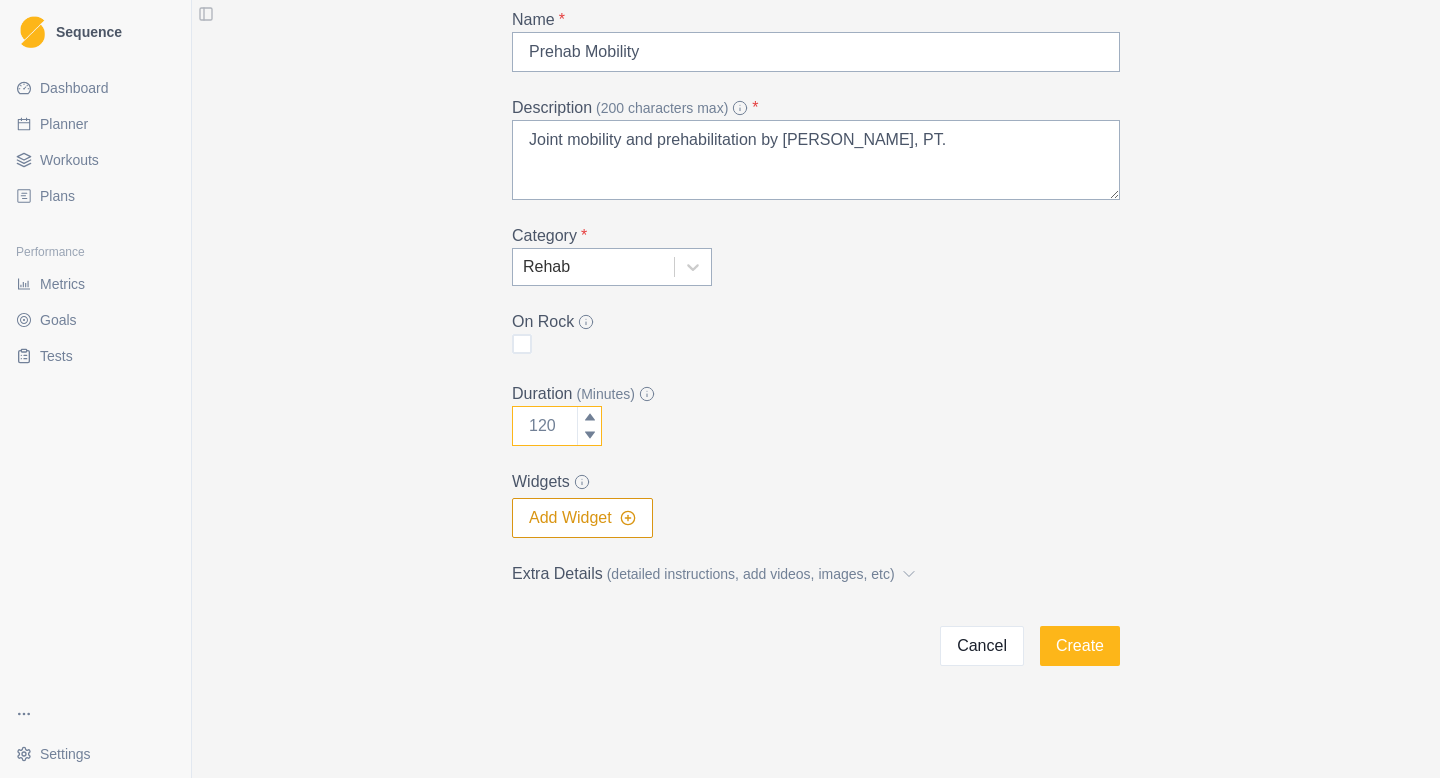 click on "Duration   (Minutes)" at bounding box center [557, 426] 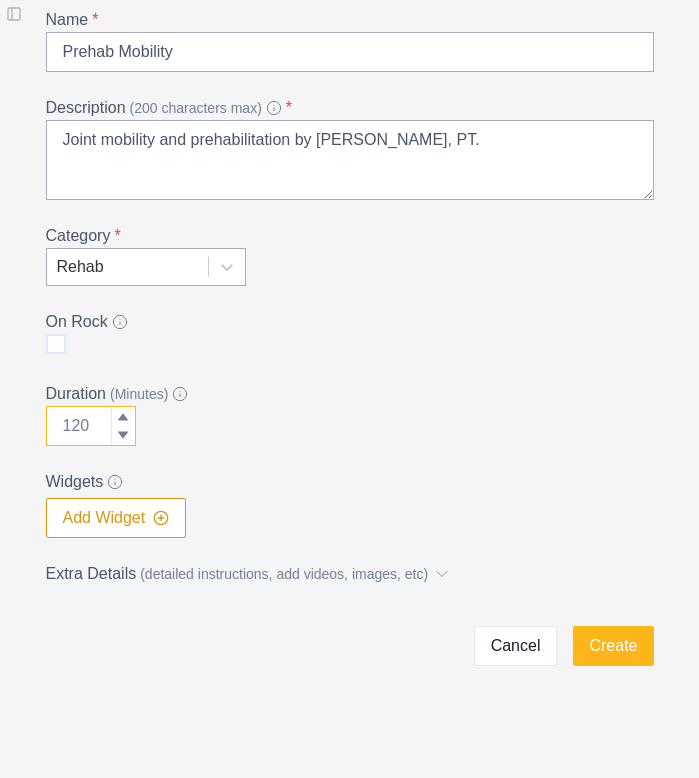 scroll, scrollTop: 0, scrollLeft: 0, axis: both 